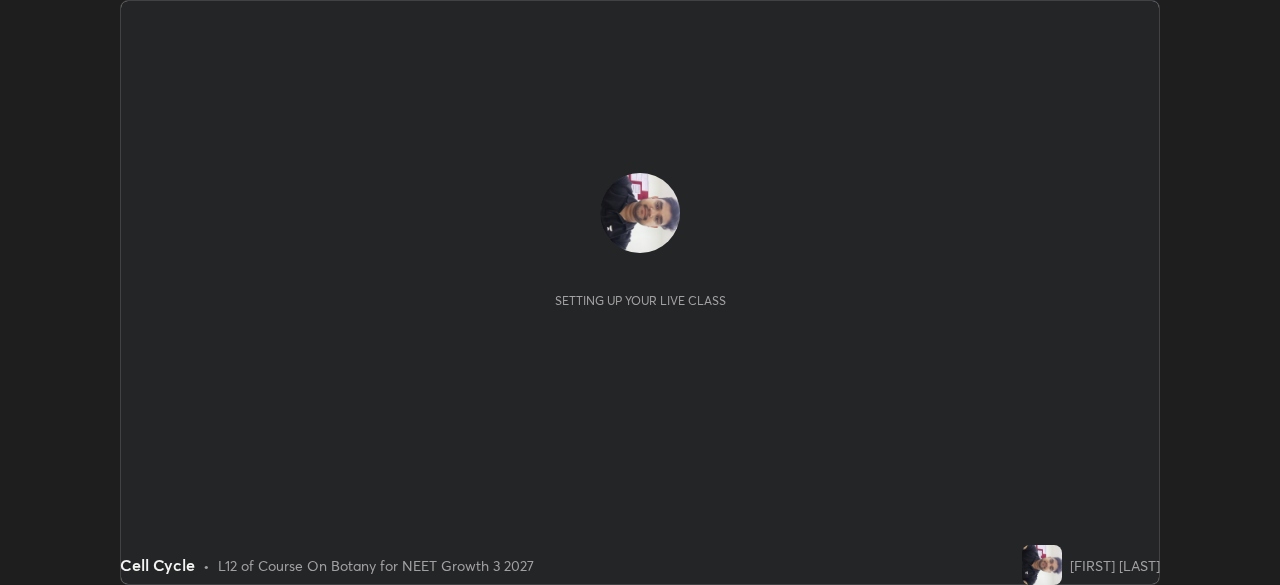 scroll, scrollTop: 0, scrollLeft: 0, axis: both 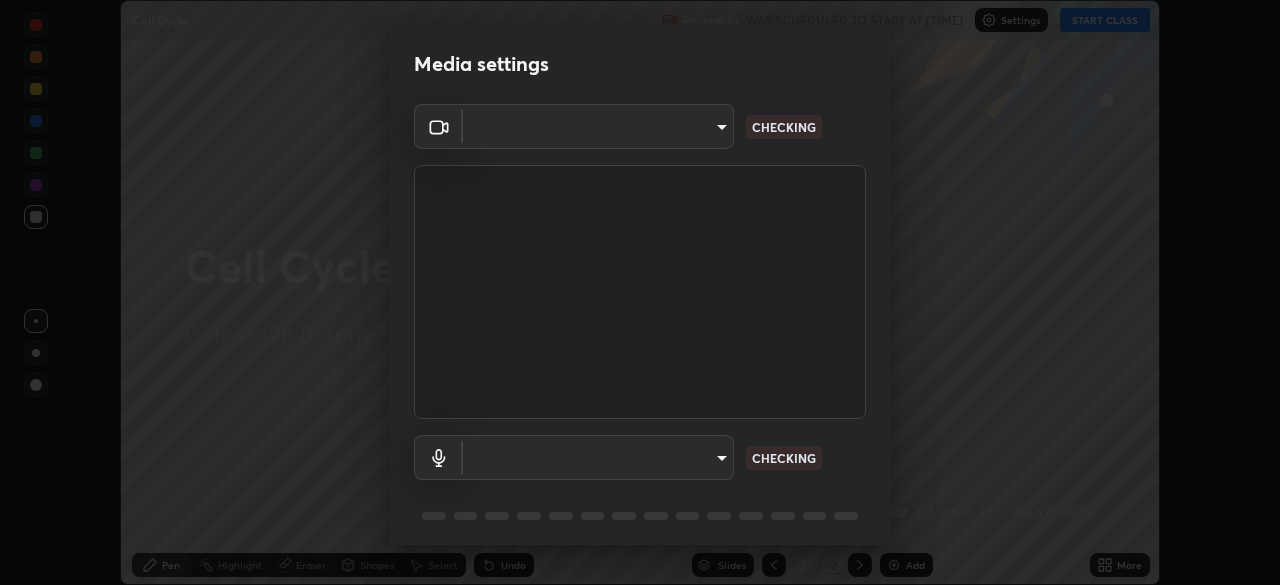 type on "aa5dc0d8d5ea0cb844018183298f8d64bfb23ffc92fce9be5d89ceada4911c6b" 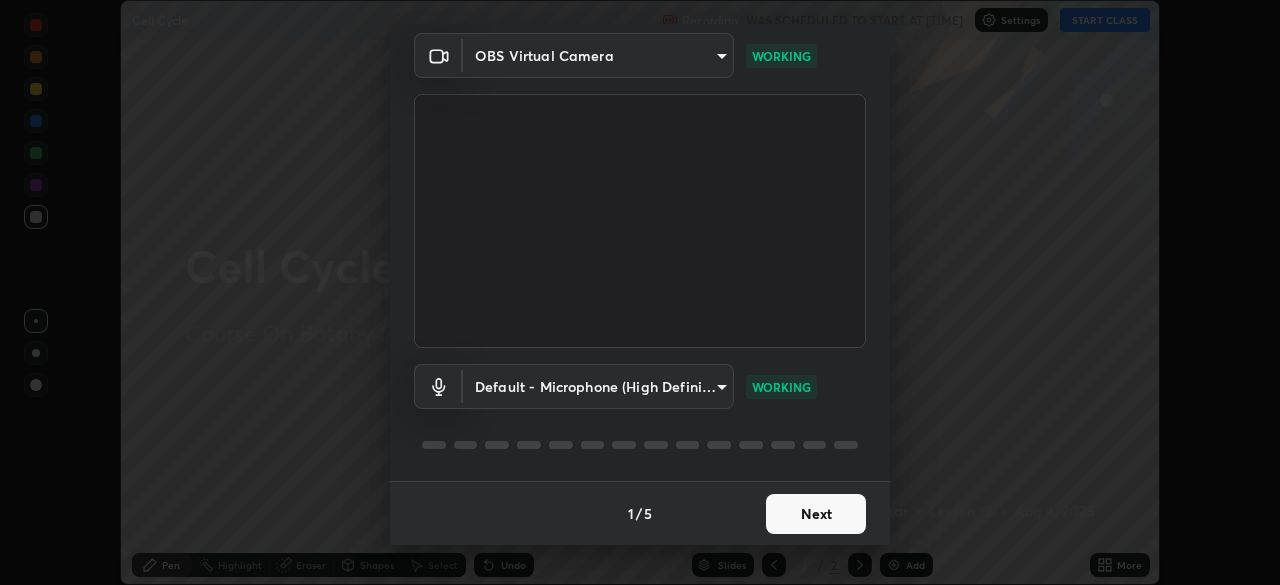 click on "Next" at bounding box center [816, 514] 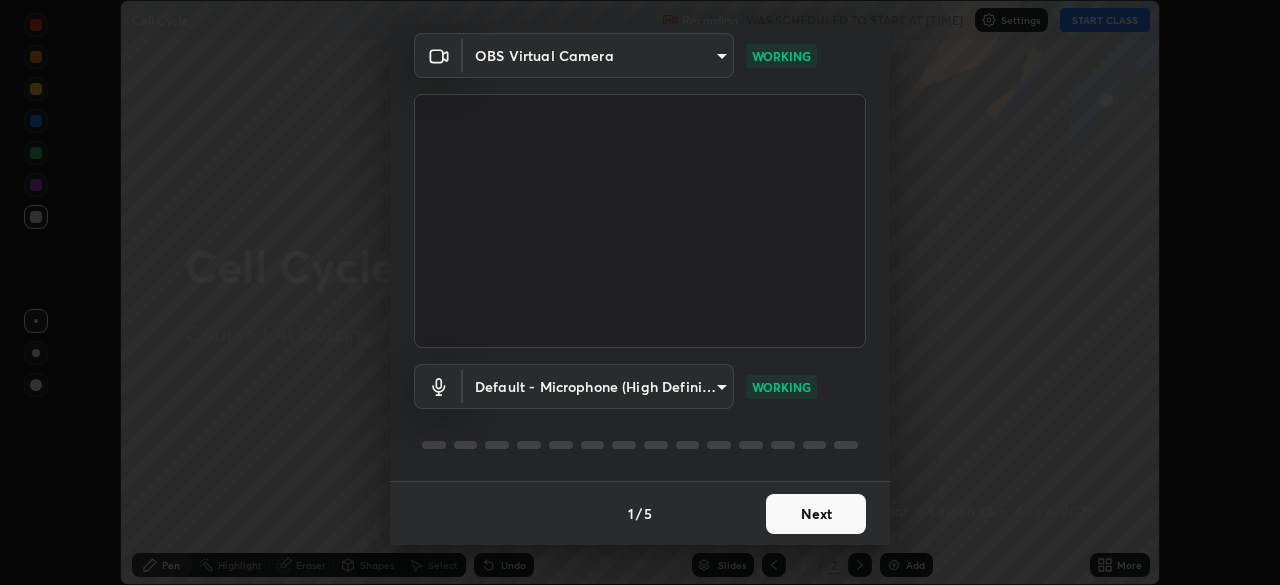 scroll, scrollTop: 0, scrollLeft: 0, axis: both 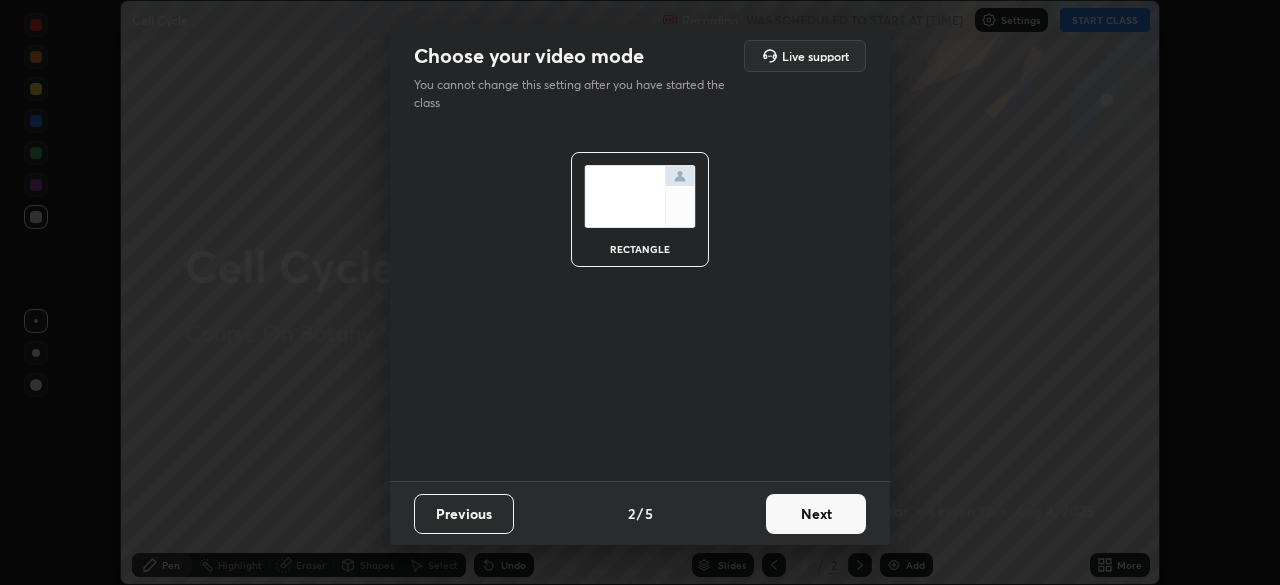 click on "Next" at bounding box center [816, 514] 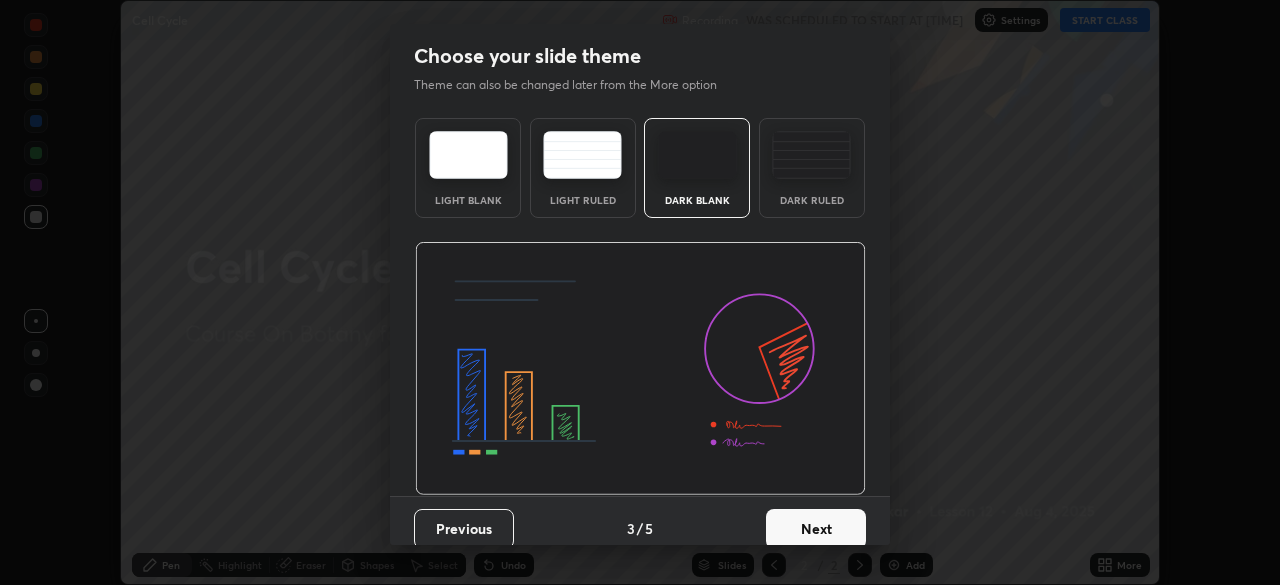 click on "Next" at bounding box center [816, 529] 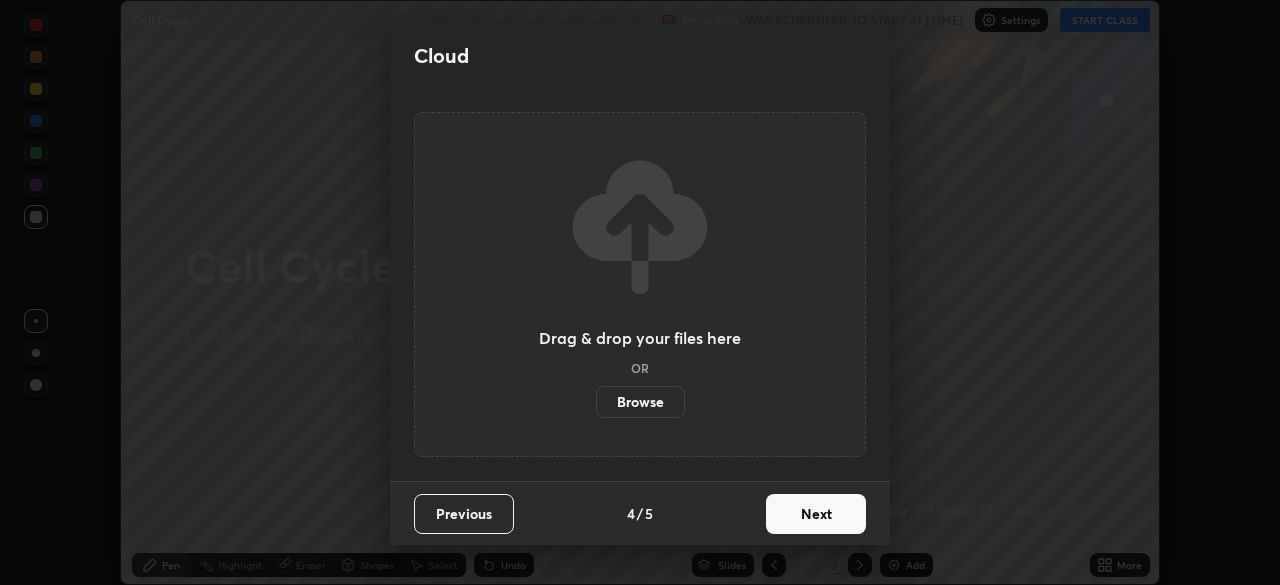 click on "Next" at bounding box center [816, 514] 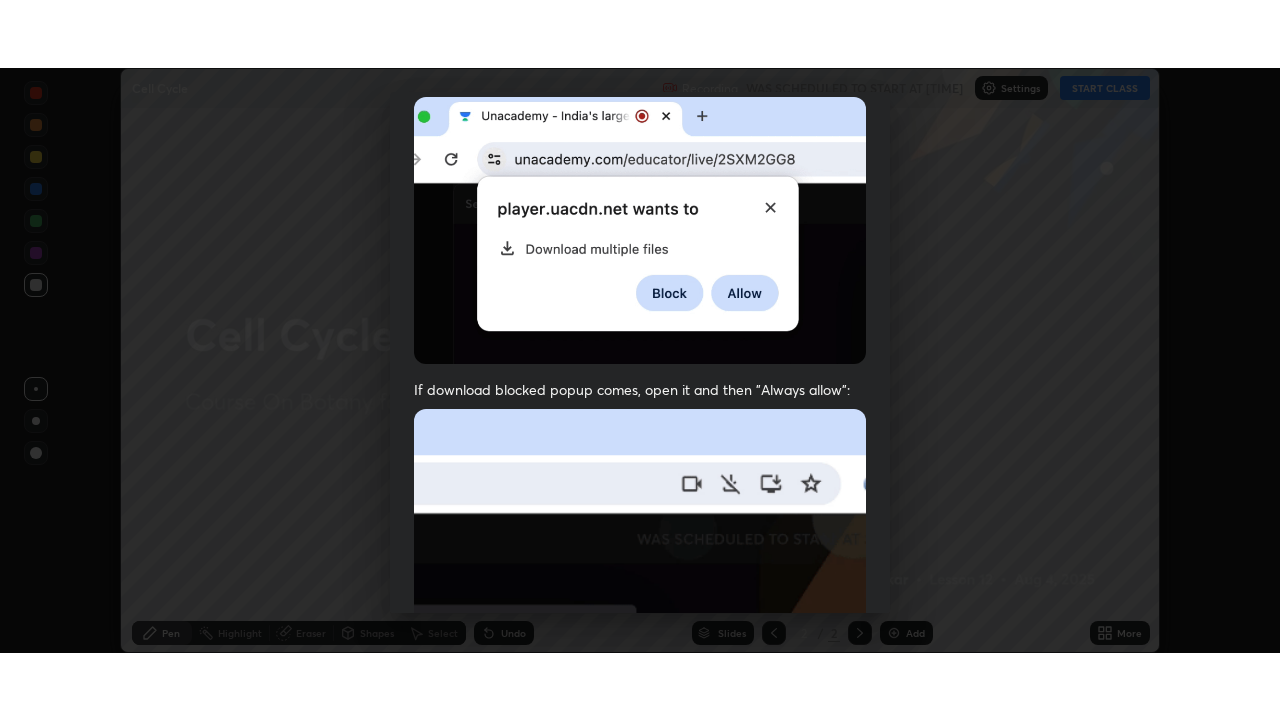 scroll, scrollTop: 479, scrollLeft: 0, axis: vertical 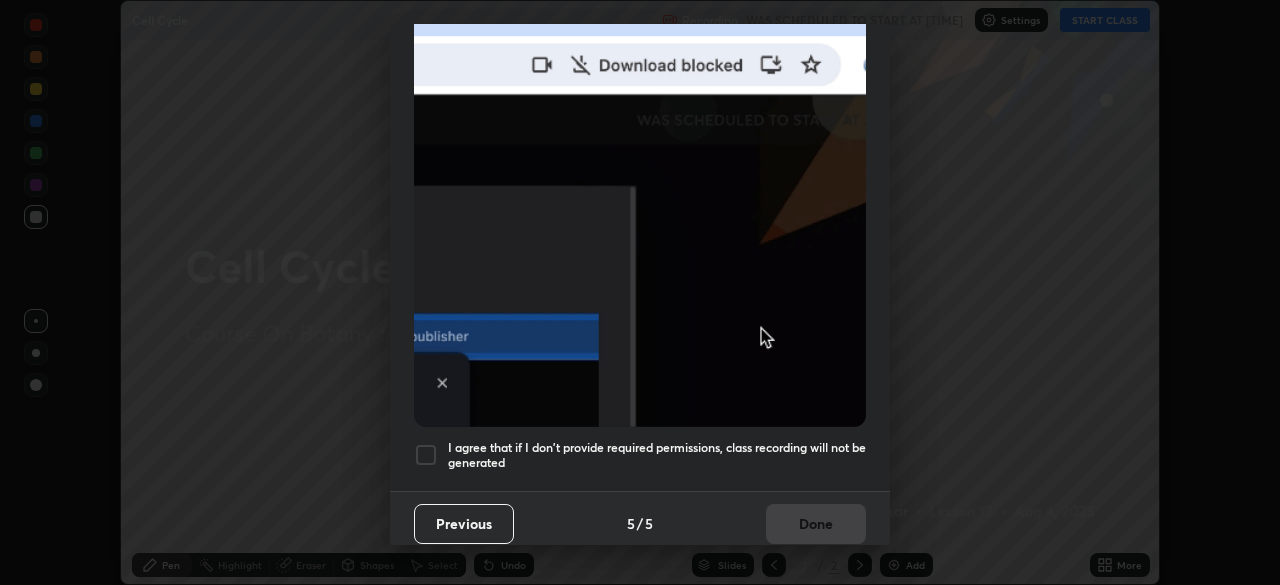 click at bounding box center [426, 455] 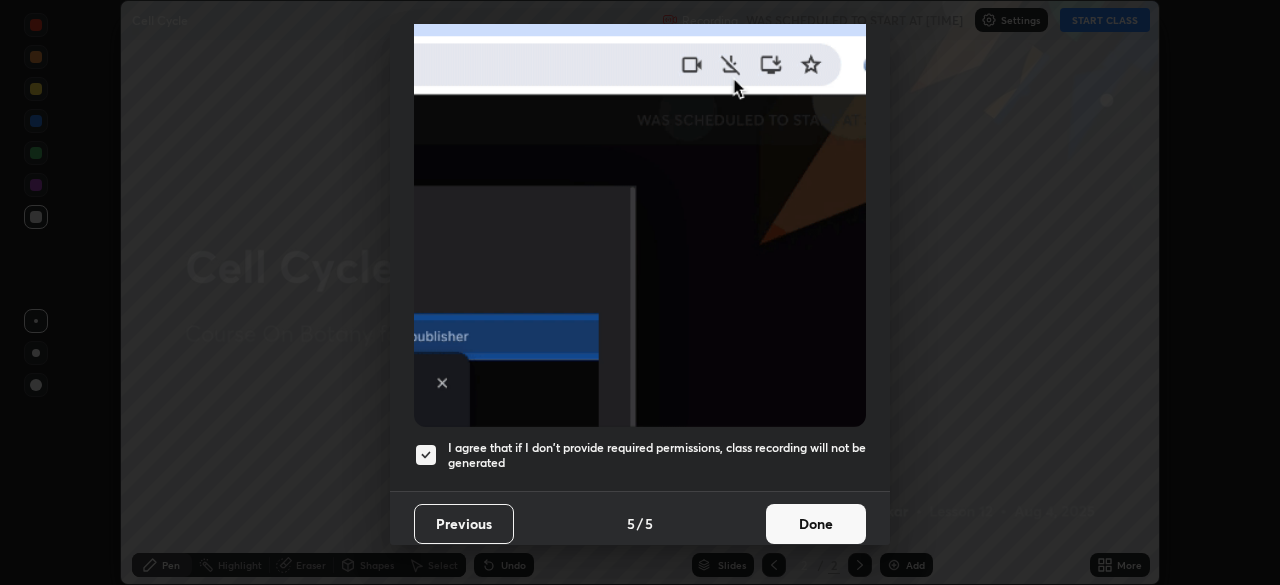 click on "Done" at bounding box center (816, 524) 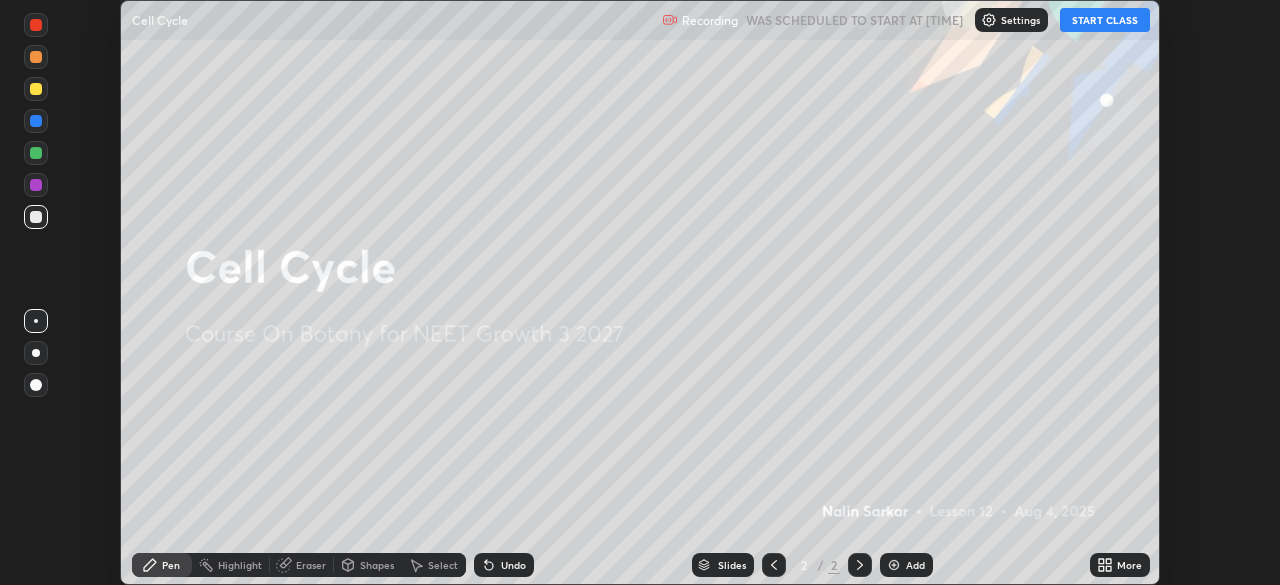 click on "START CLASS" at bounding box center (1105, 20) 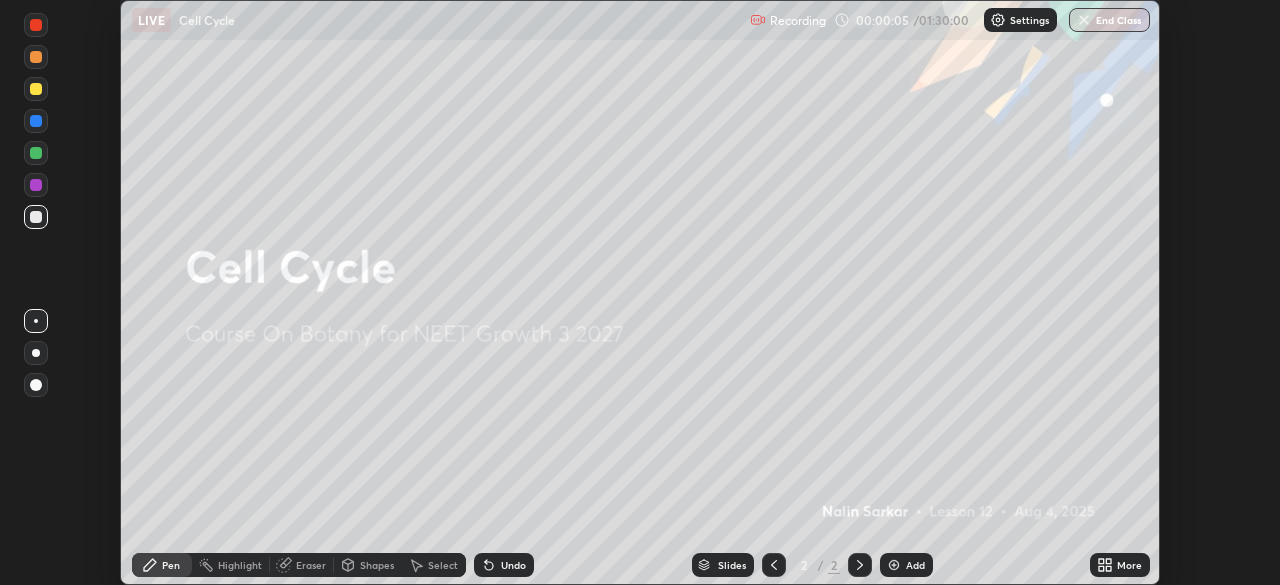 click 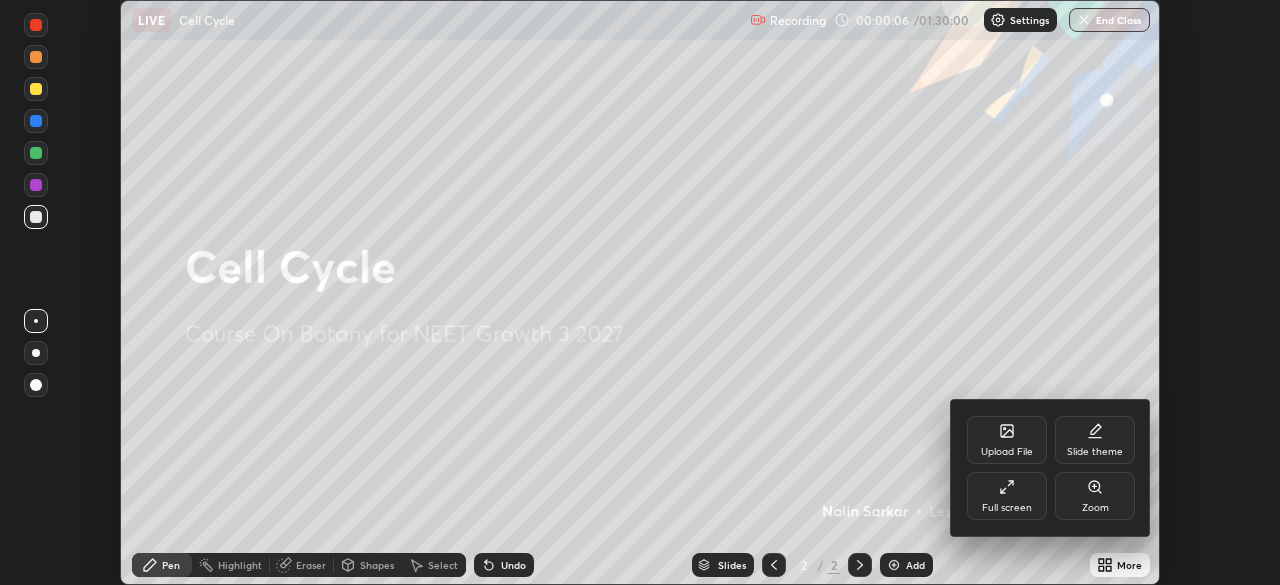 click on "Full screen" at bounding box center [1007, 496] 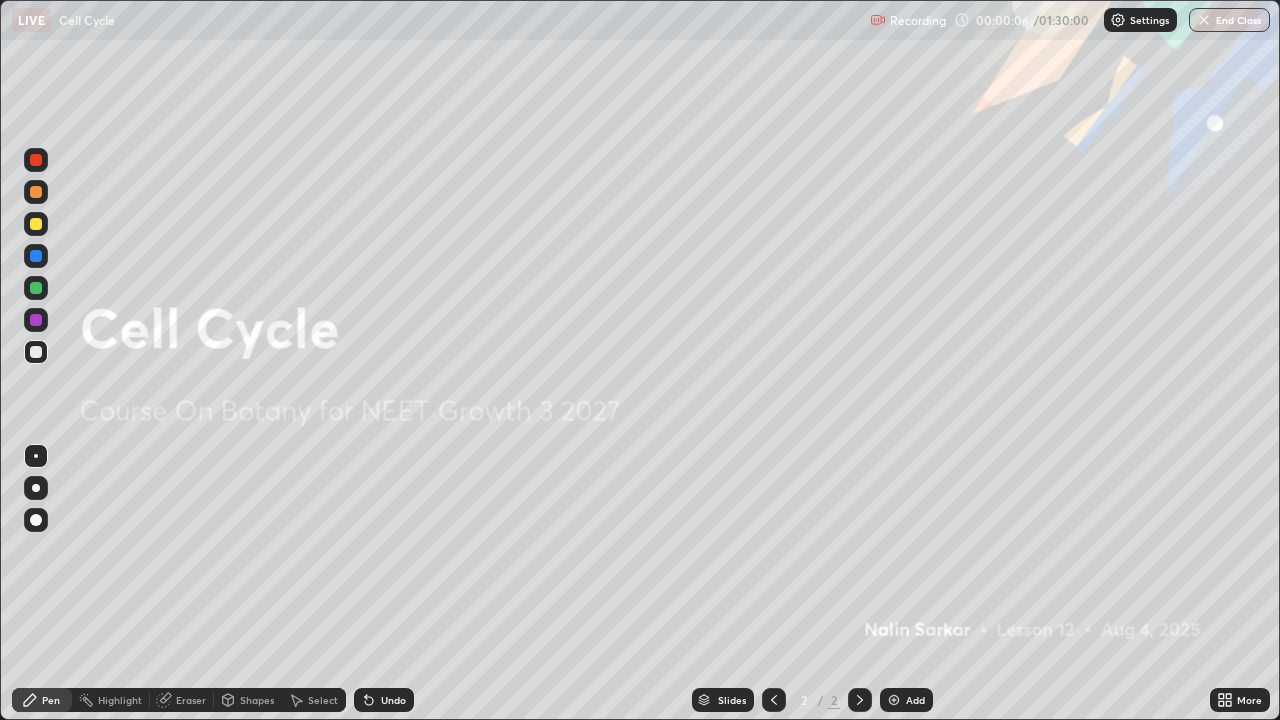 scroll, scrollTop: 99280, scrollLeft: 98720, axis: both 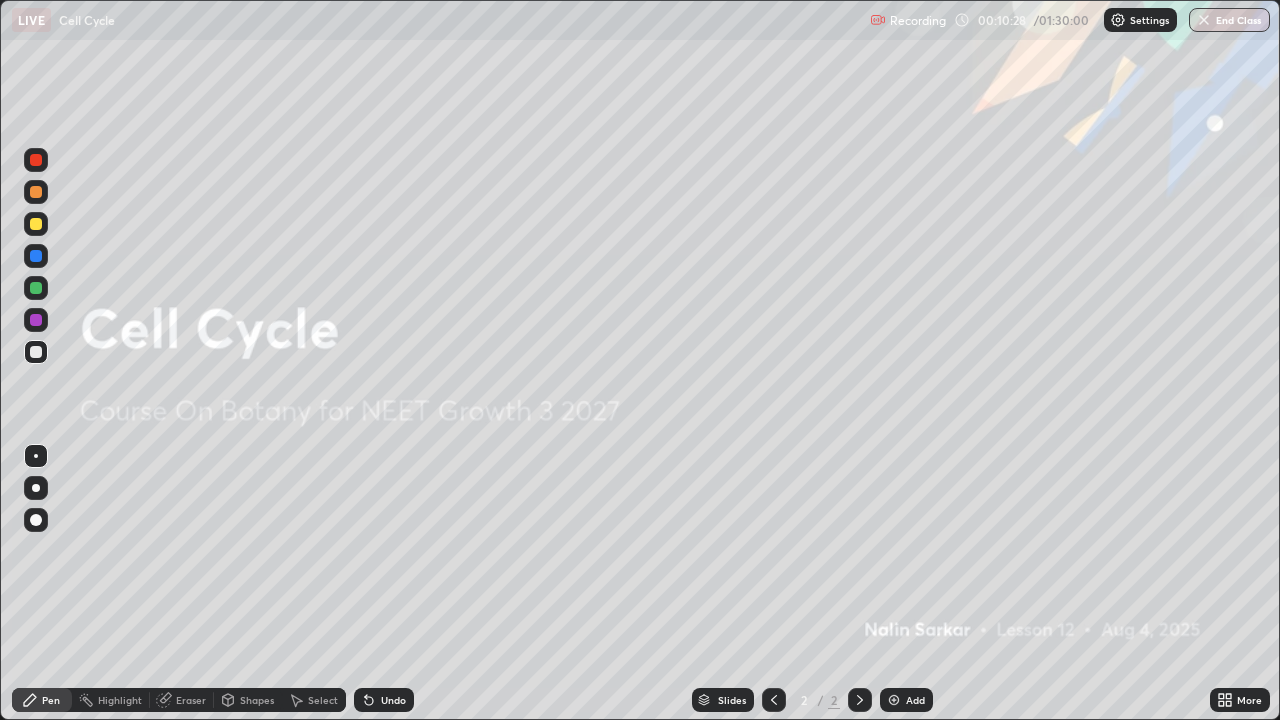 click on "More" at bounding box center (1249, 700) 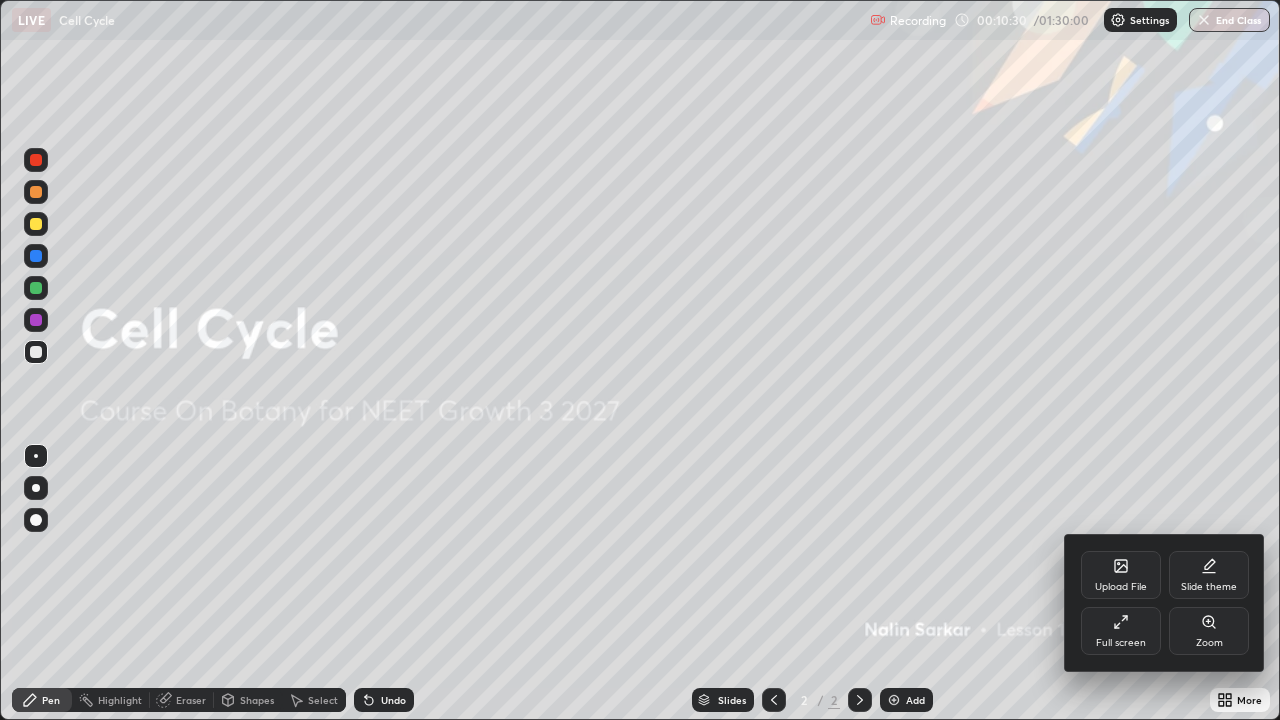 click on "Full screen" at bounding box center (1121, 631) 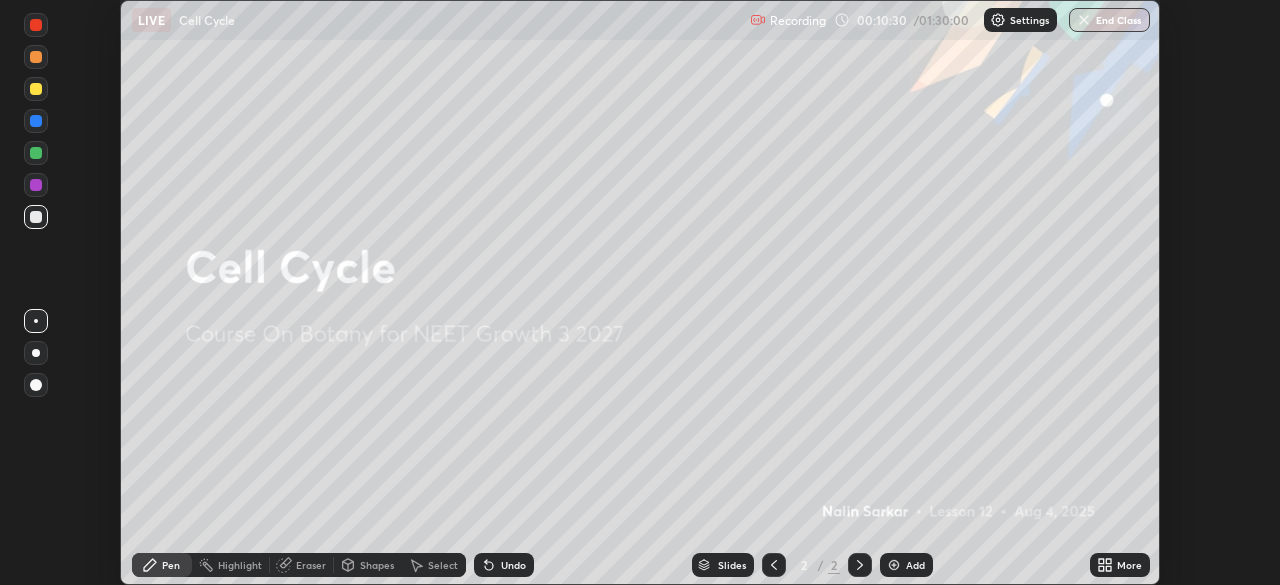 scroll, scrollTop: 585, scrollLeft: 1280, axis: both 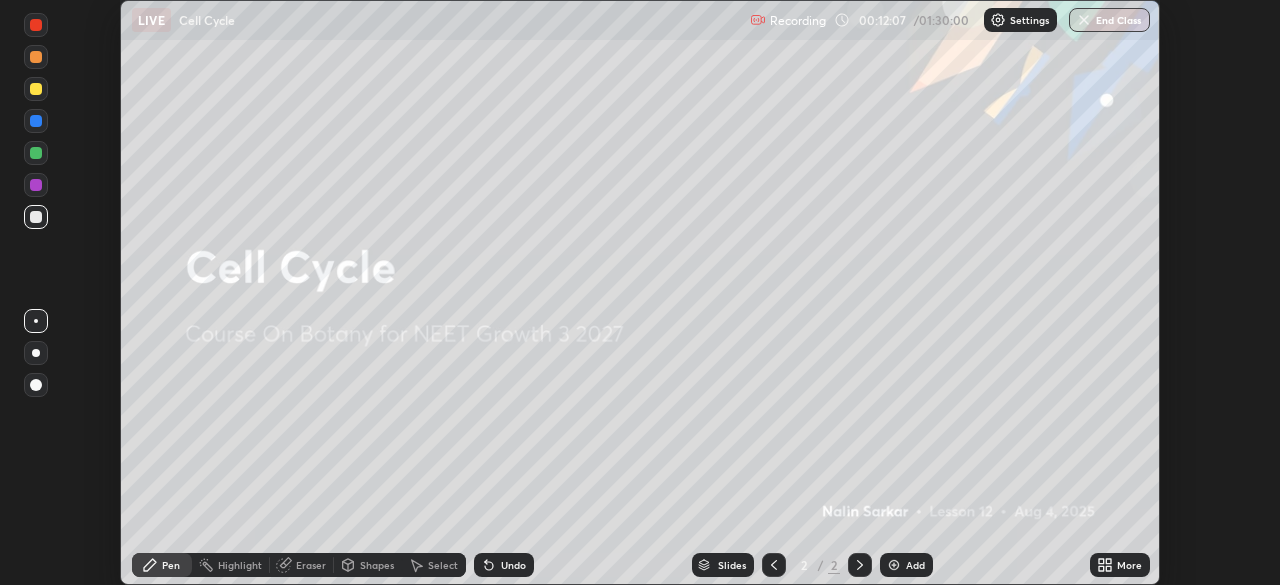 click on "More" at bounding box center [1129, 565] 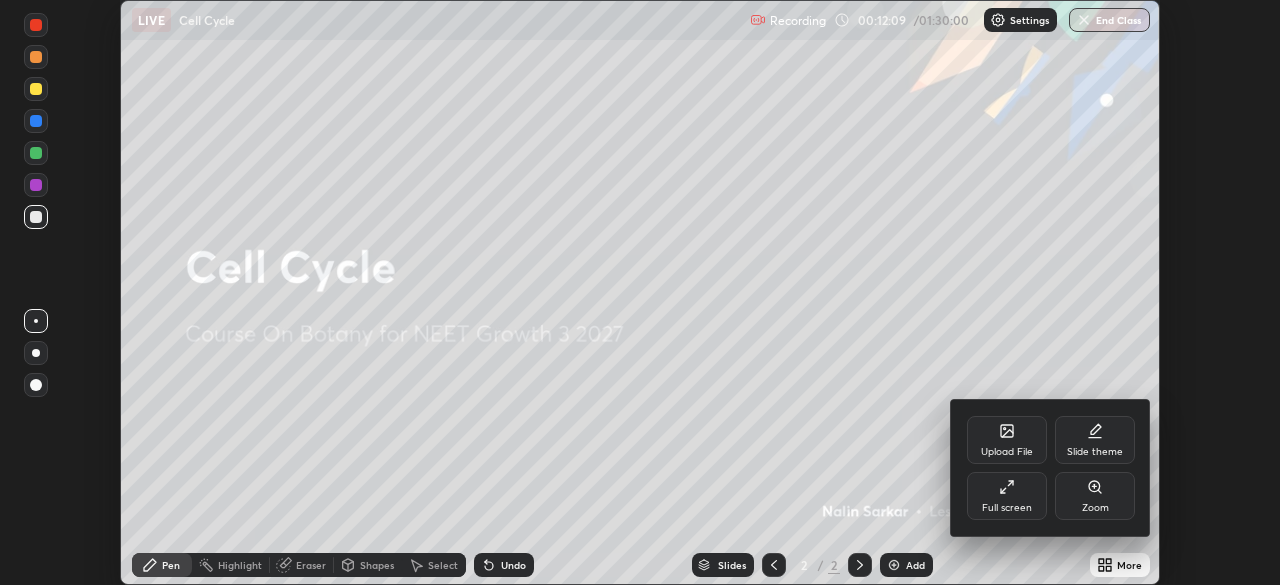 click 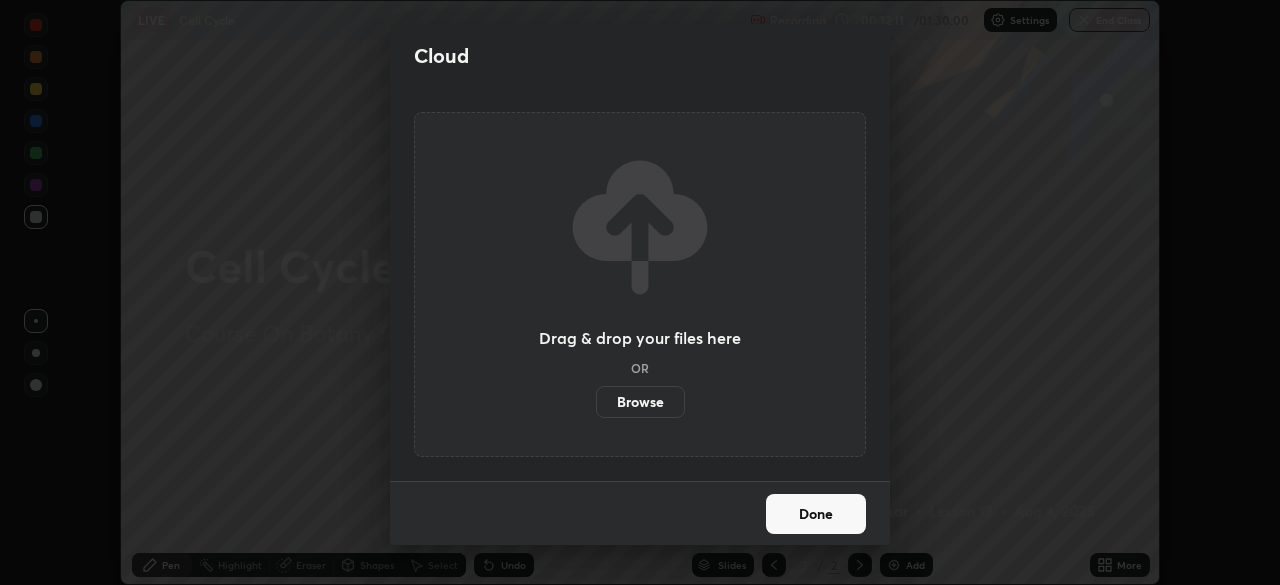 click on "Browse" at bounding box center [640, 402] 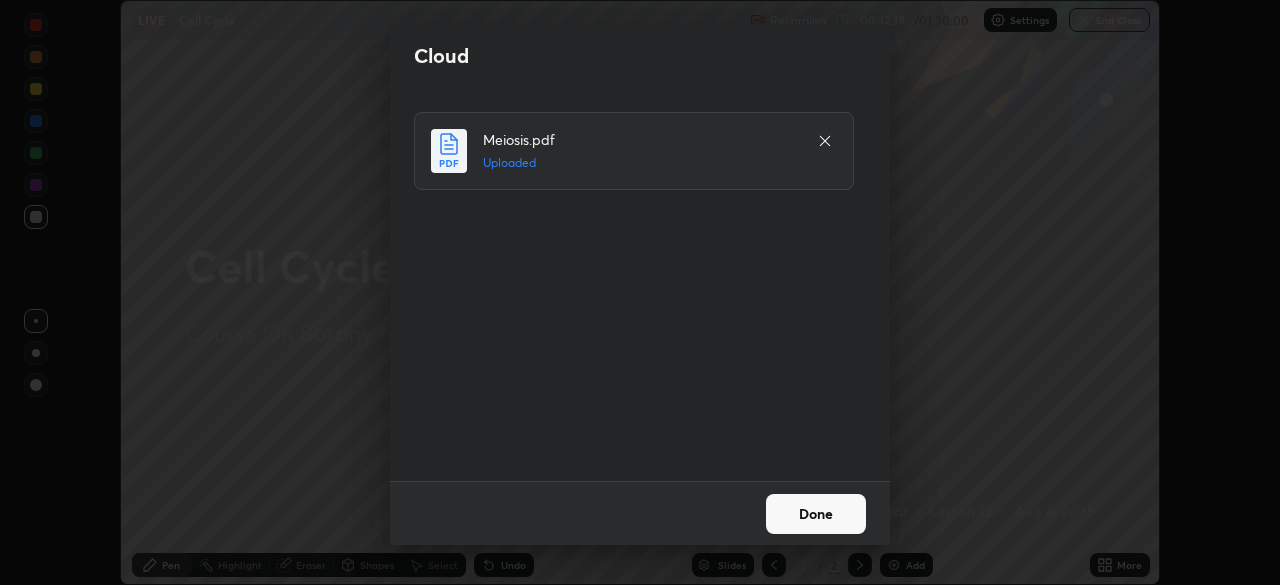 click on "Done" at bounding box center (816, 514) 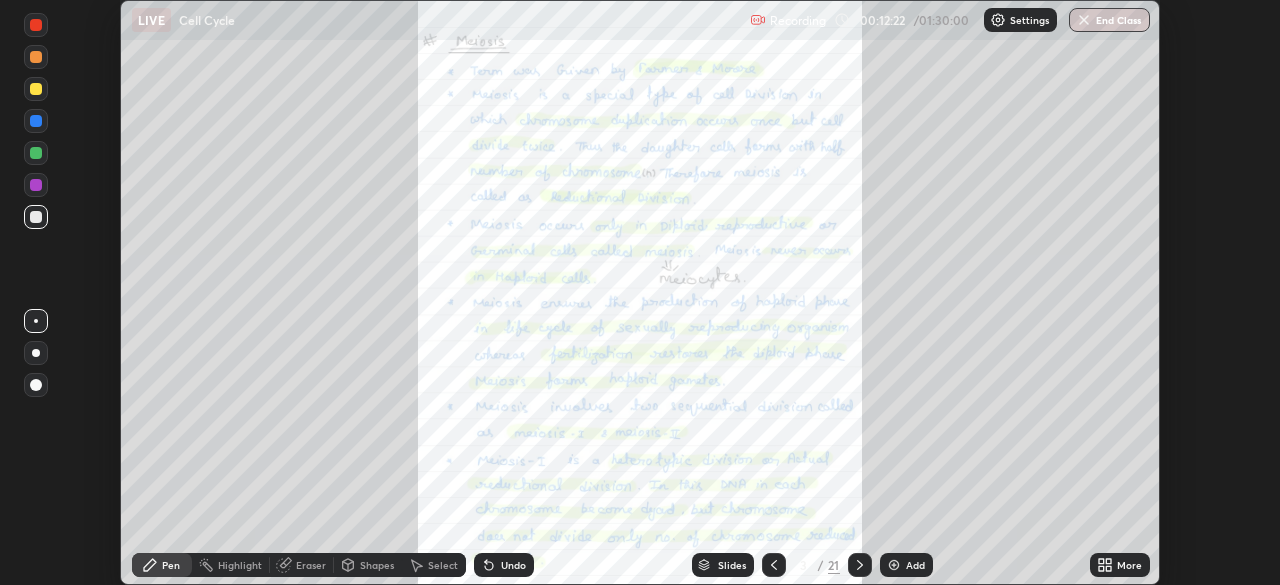 click on "More" at bounding box center (1129, 565) 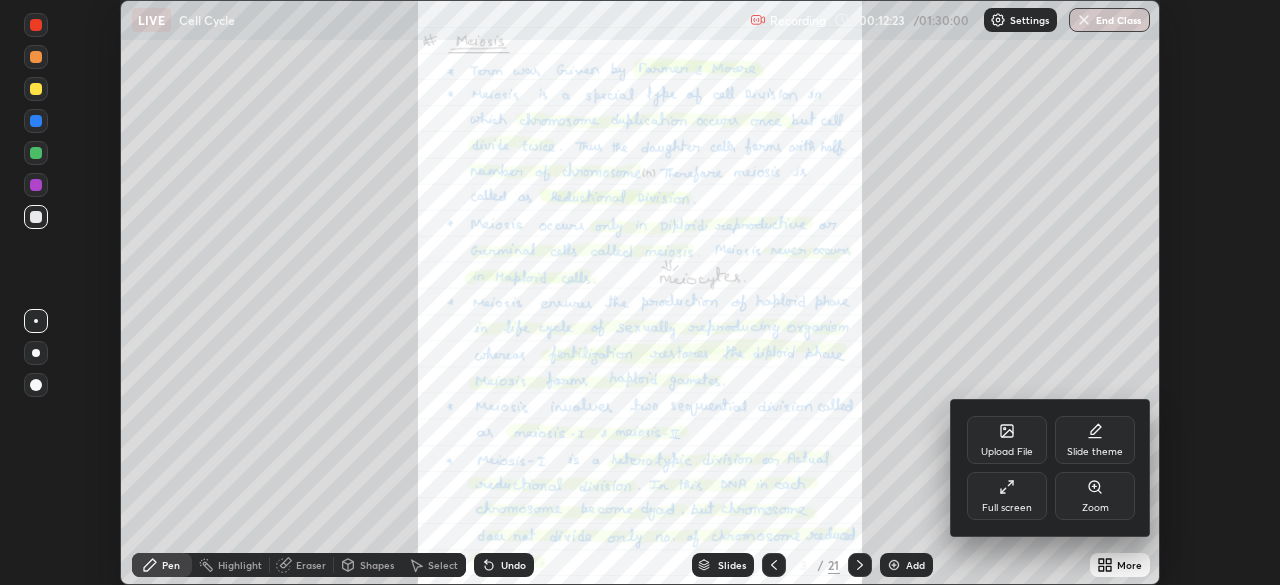 click on "Zoom" at bounding box center (1095, 496) 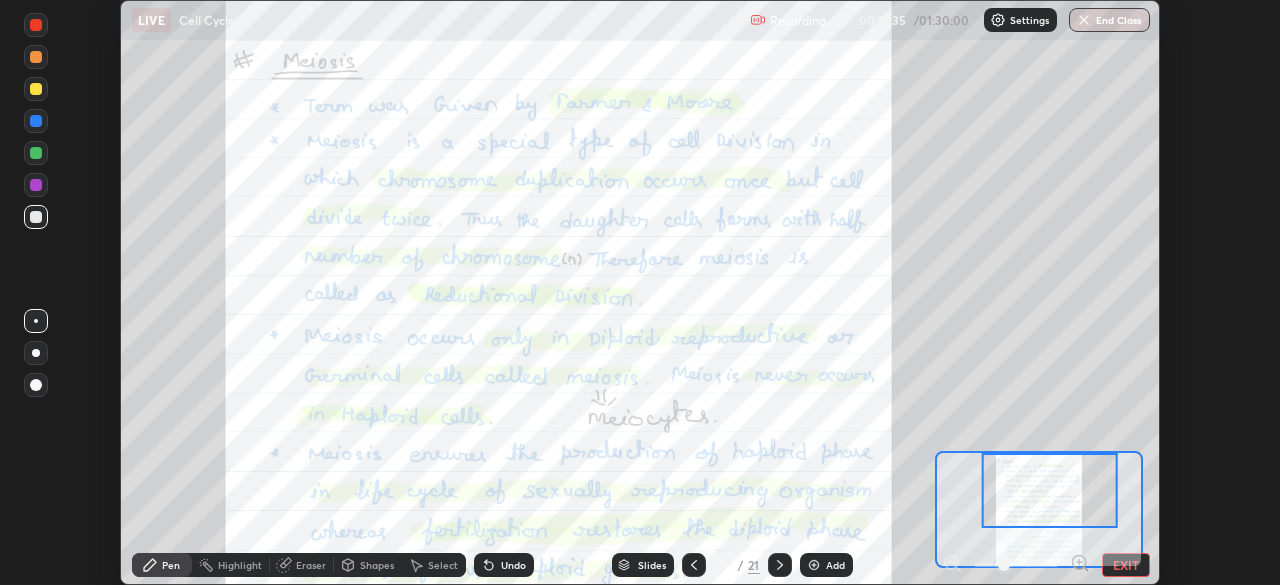 click on "EXIT" at bounding box center (1126, 565) 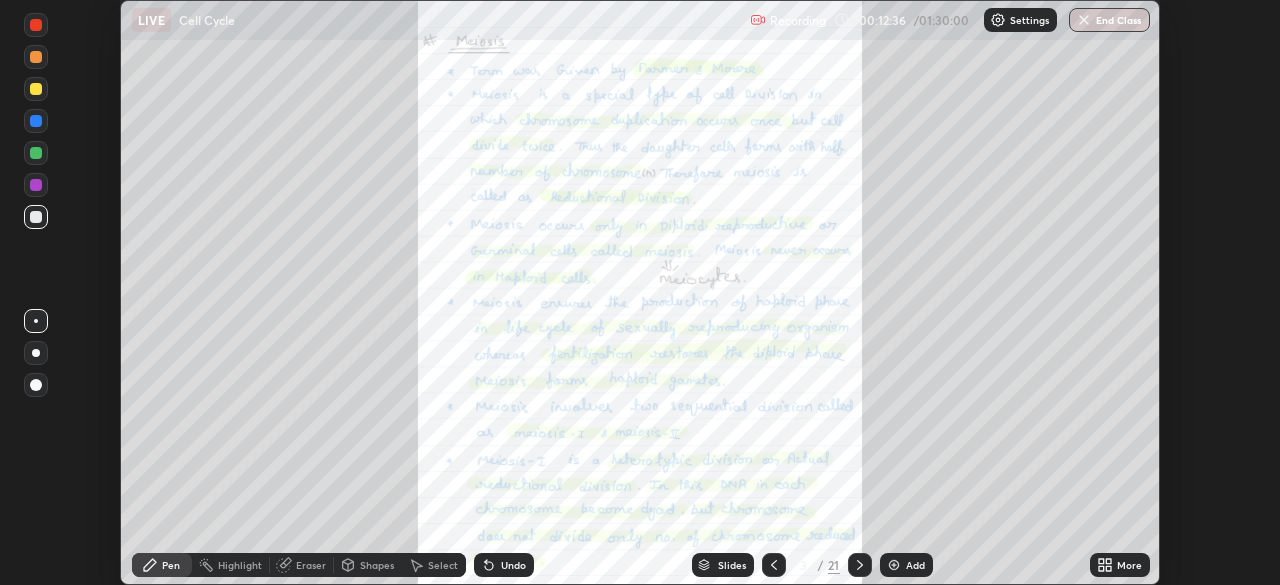 click on "More" at bounding box center [1120, 565] 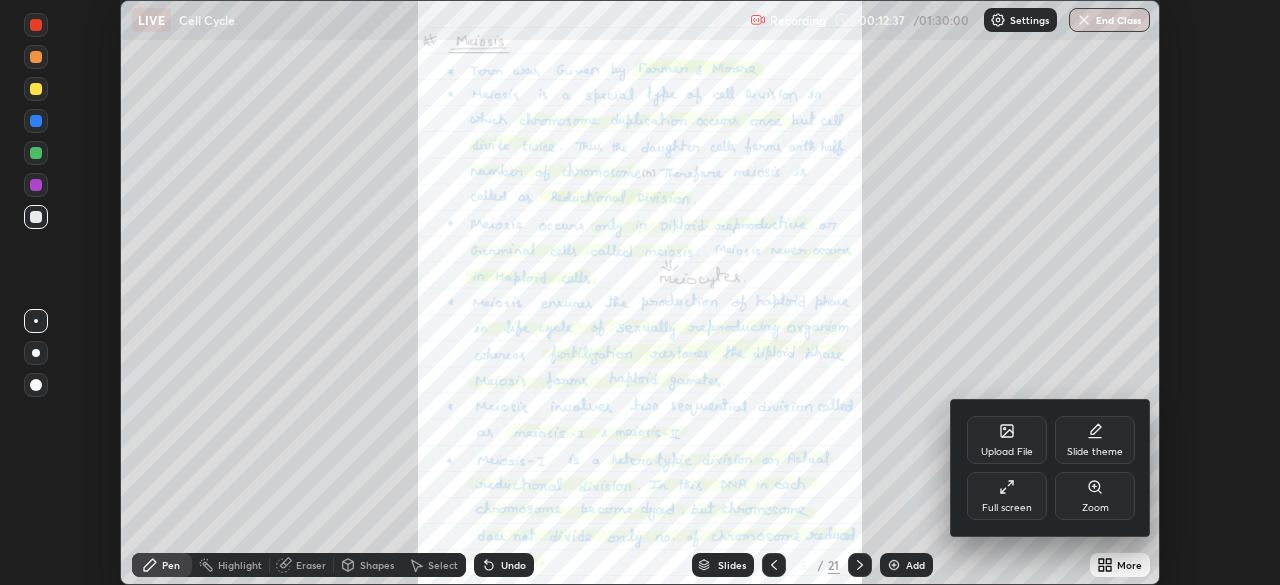 click on "Full screen" at bounding box center [1007, 496] 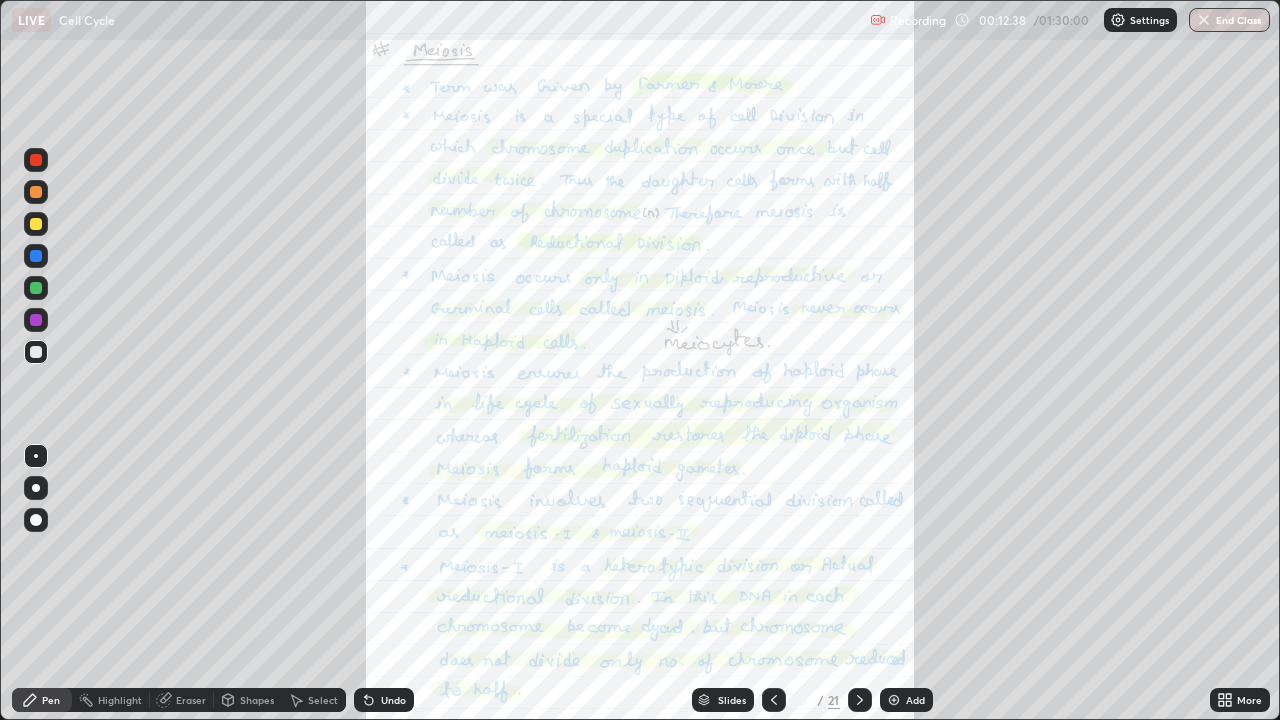 scroll, scrollTop: 99280, scrollLeft: 98720, axis: both 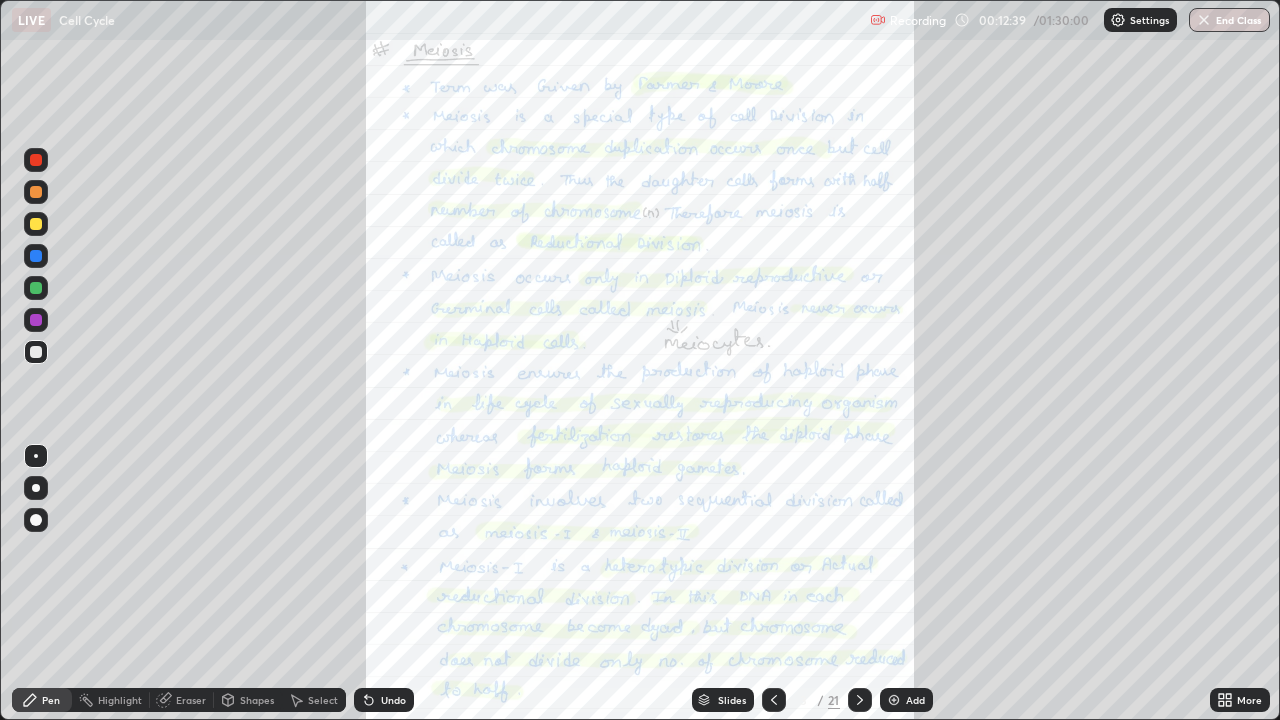 click 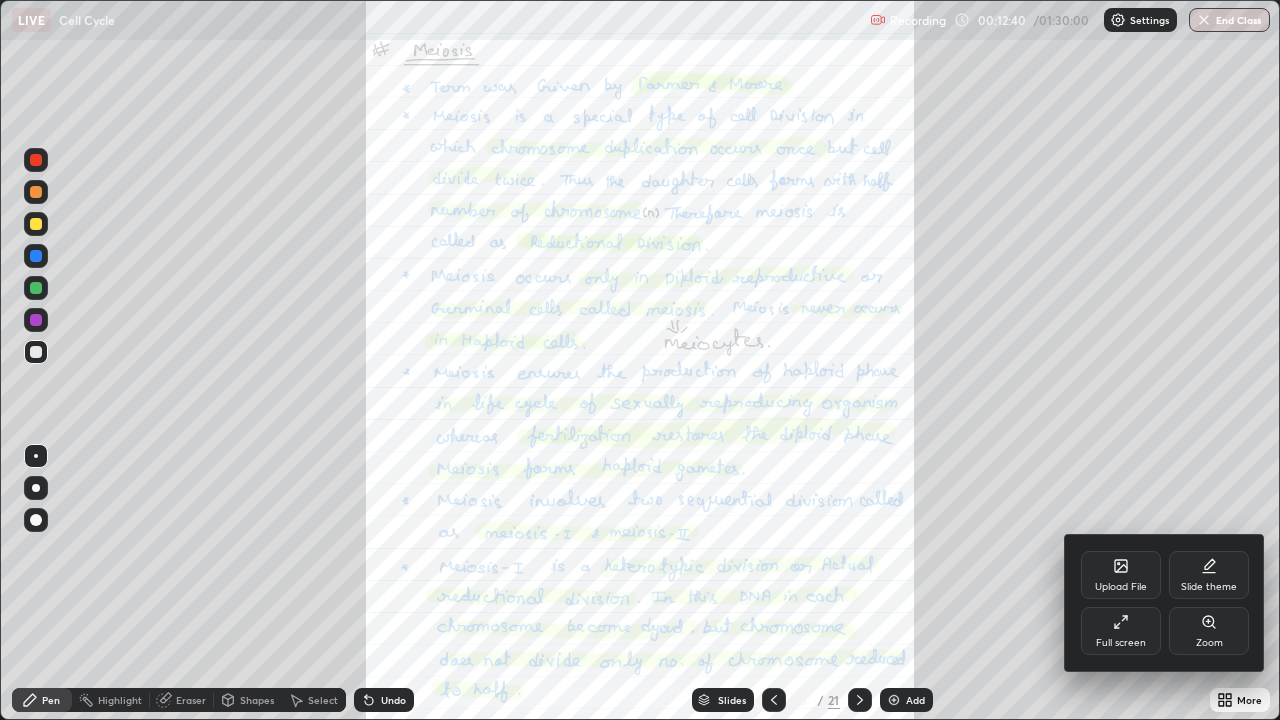 click on "Zoom" at bounding box center [1209, 631] 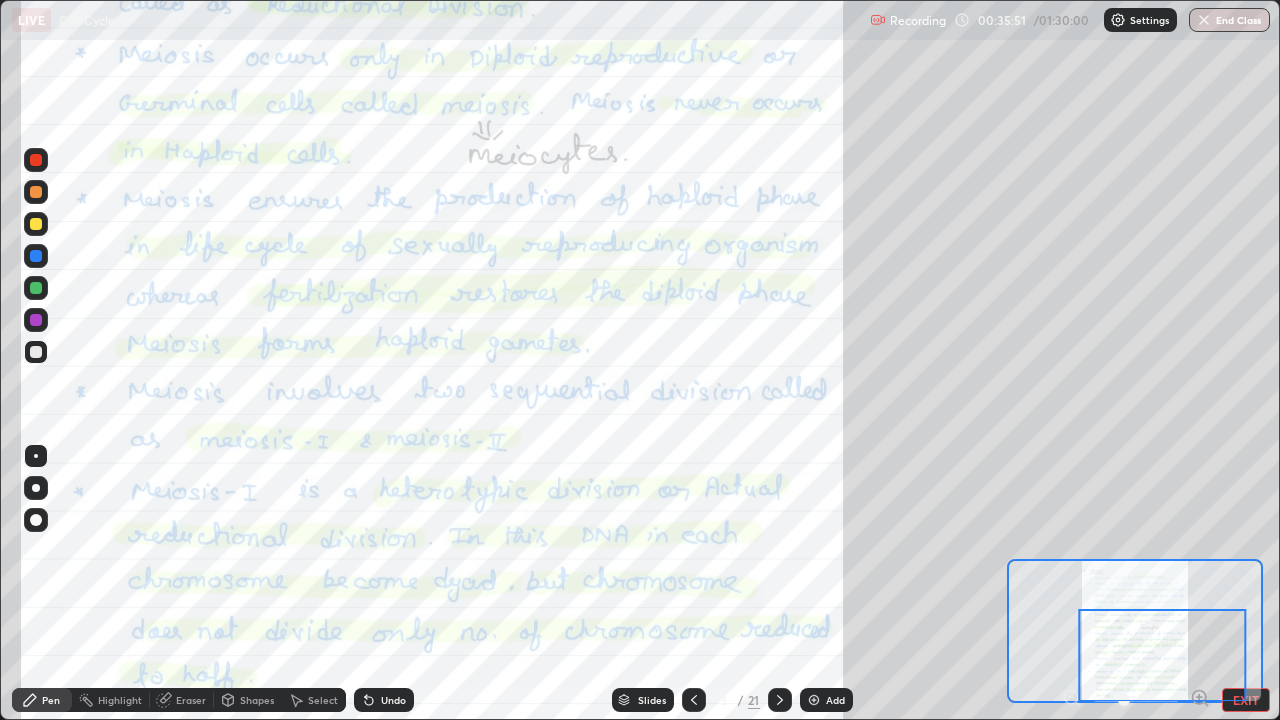 click at bounding box center [780, 700] 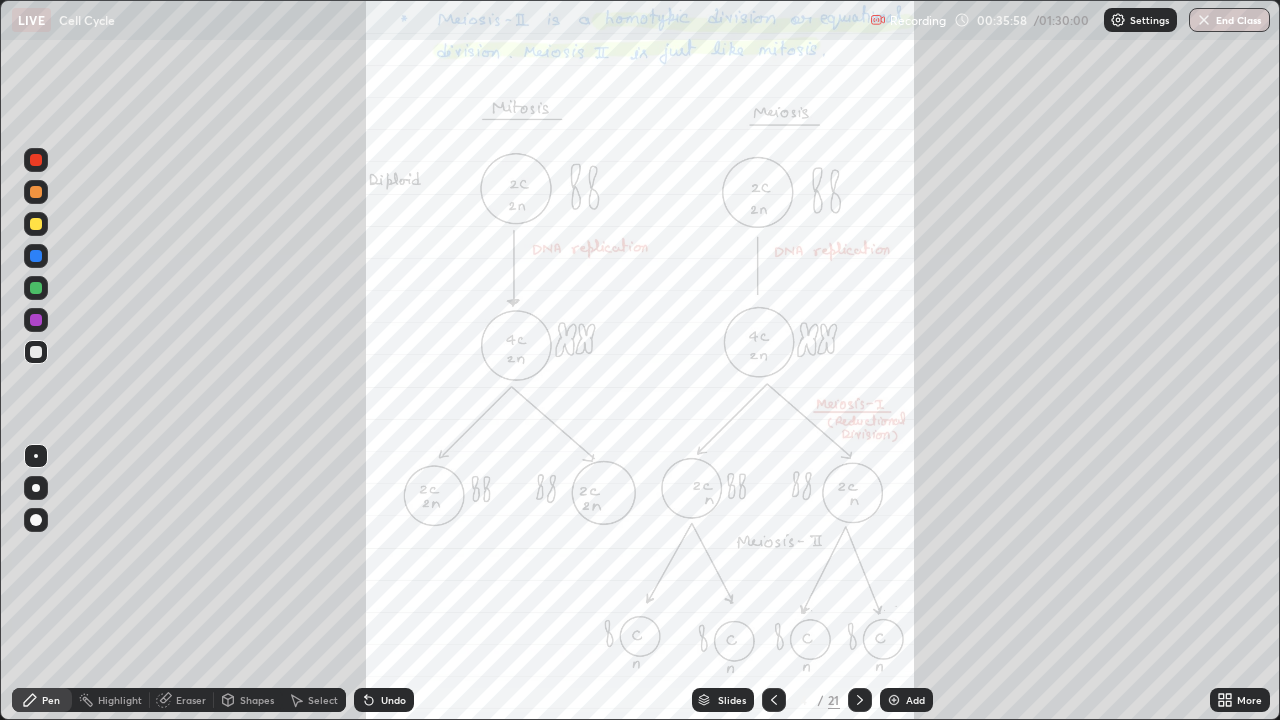 click 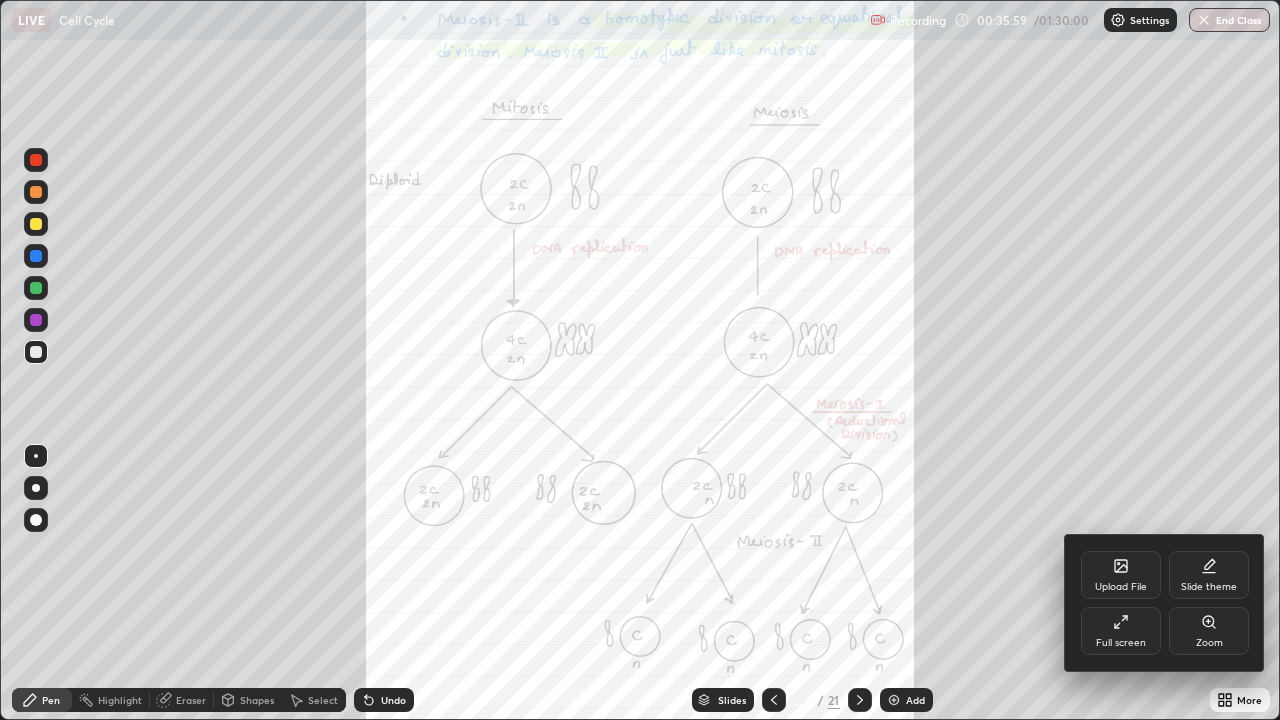 click on "Zoom" at bounding box center [1209, 631] 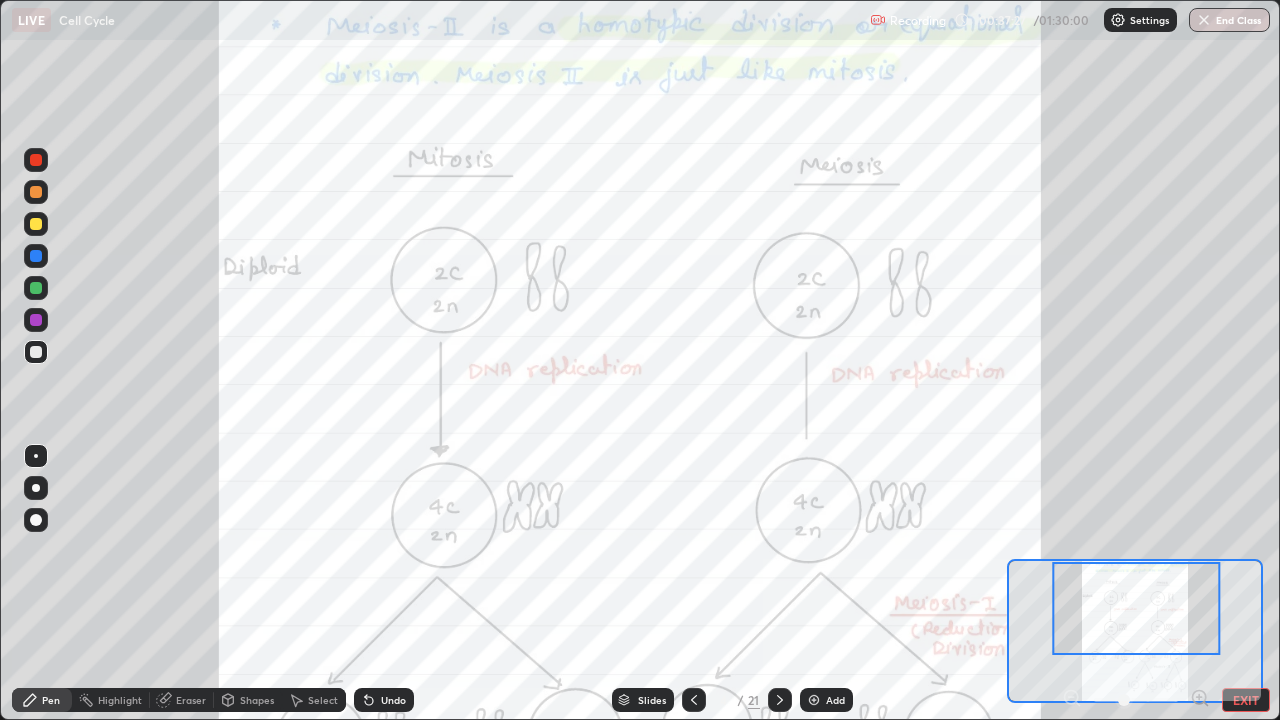 click on "EXIT" at bounding box center (1246, 700) 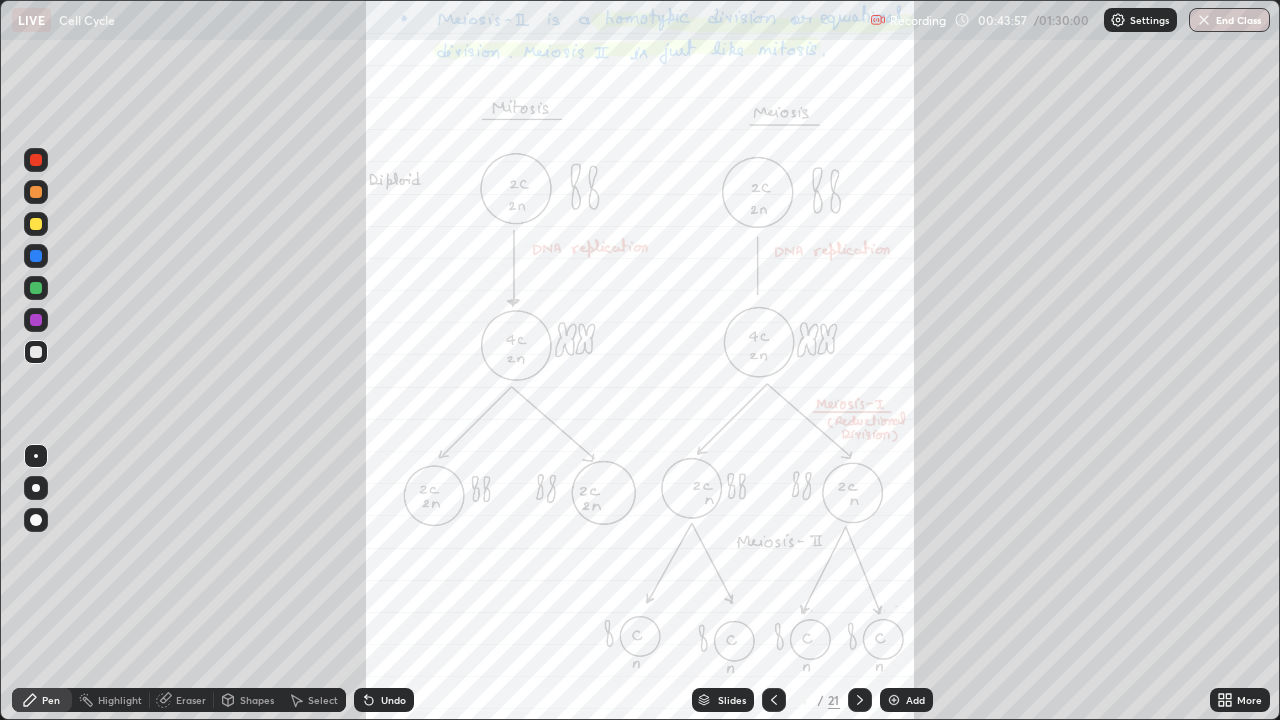 click at bounding box center (860, 700) 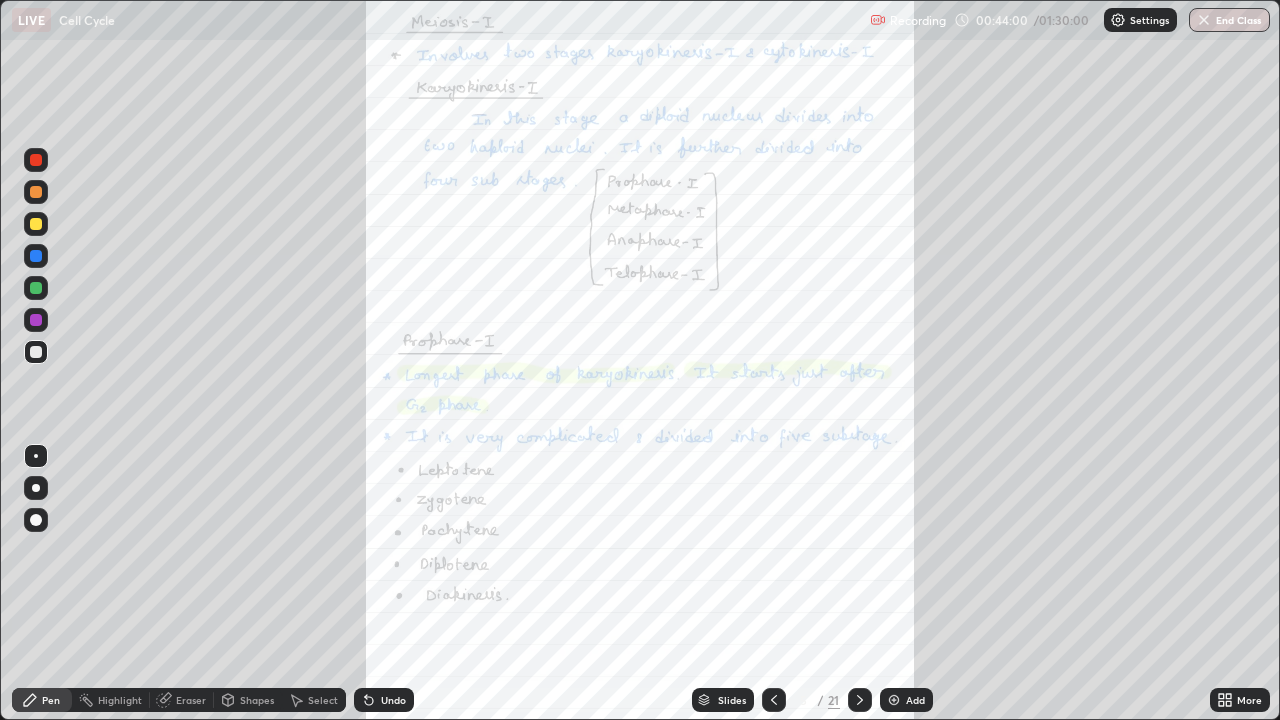 click on "More" at bounding box center [1249, 700] 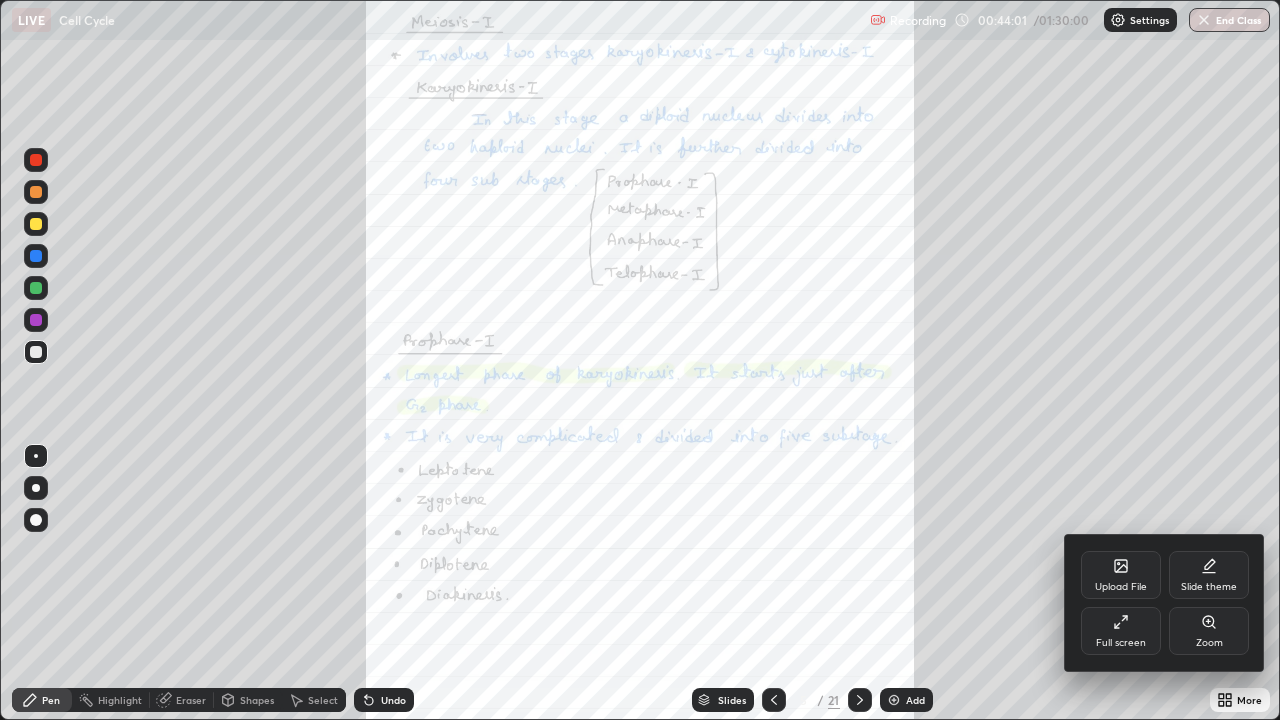 click on "Zoom" at bounding box center [1209, 631] 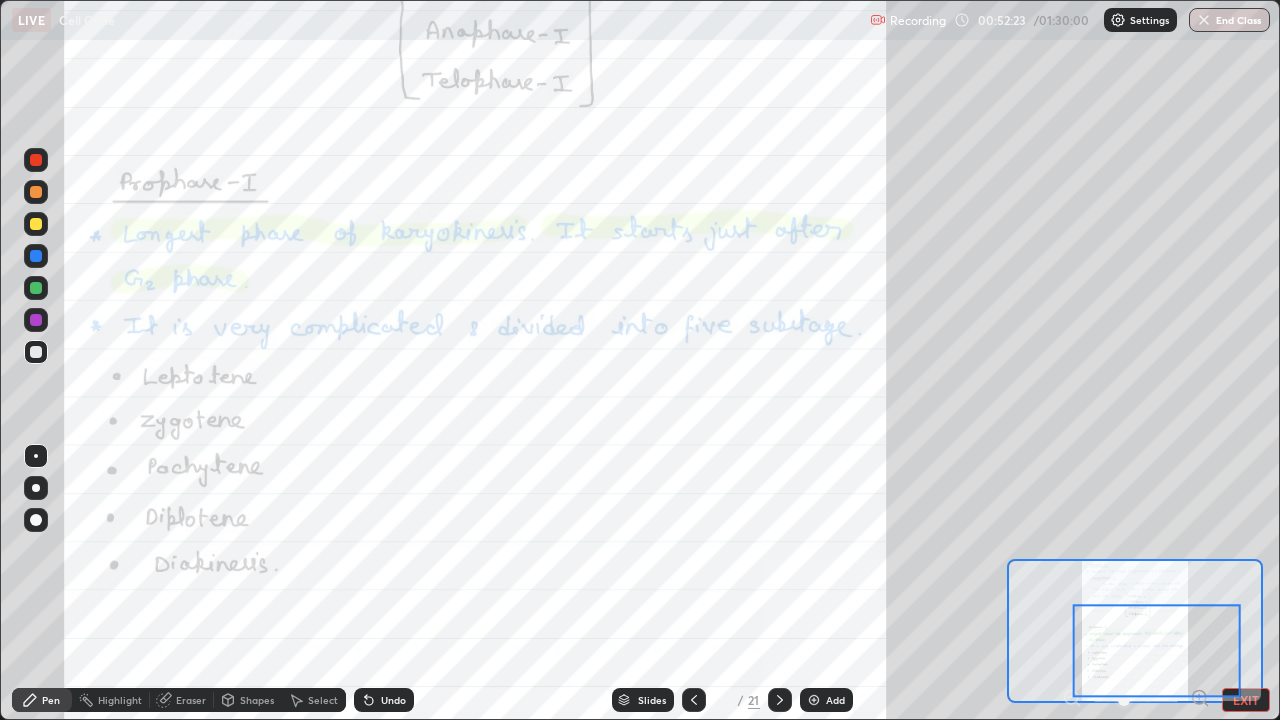 click at bounding box center (780, 700) 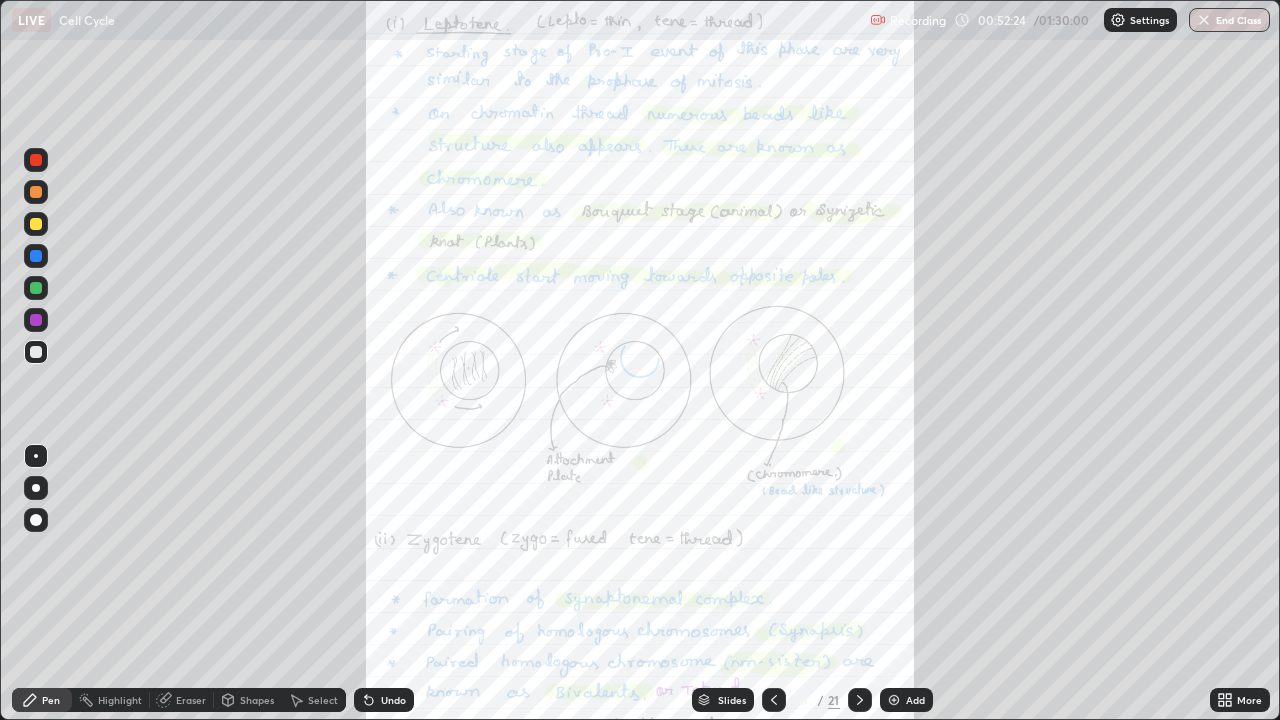 click at bounding box center [774, 700] 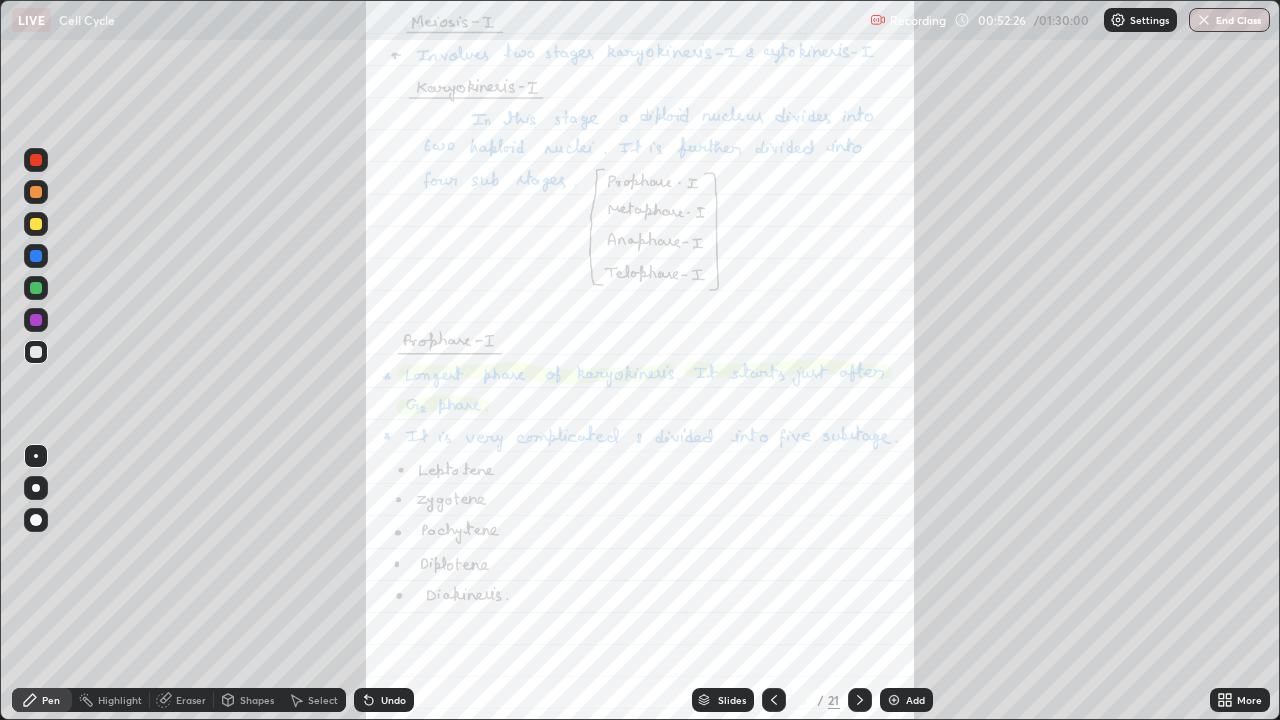 click 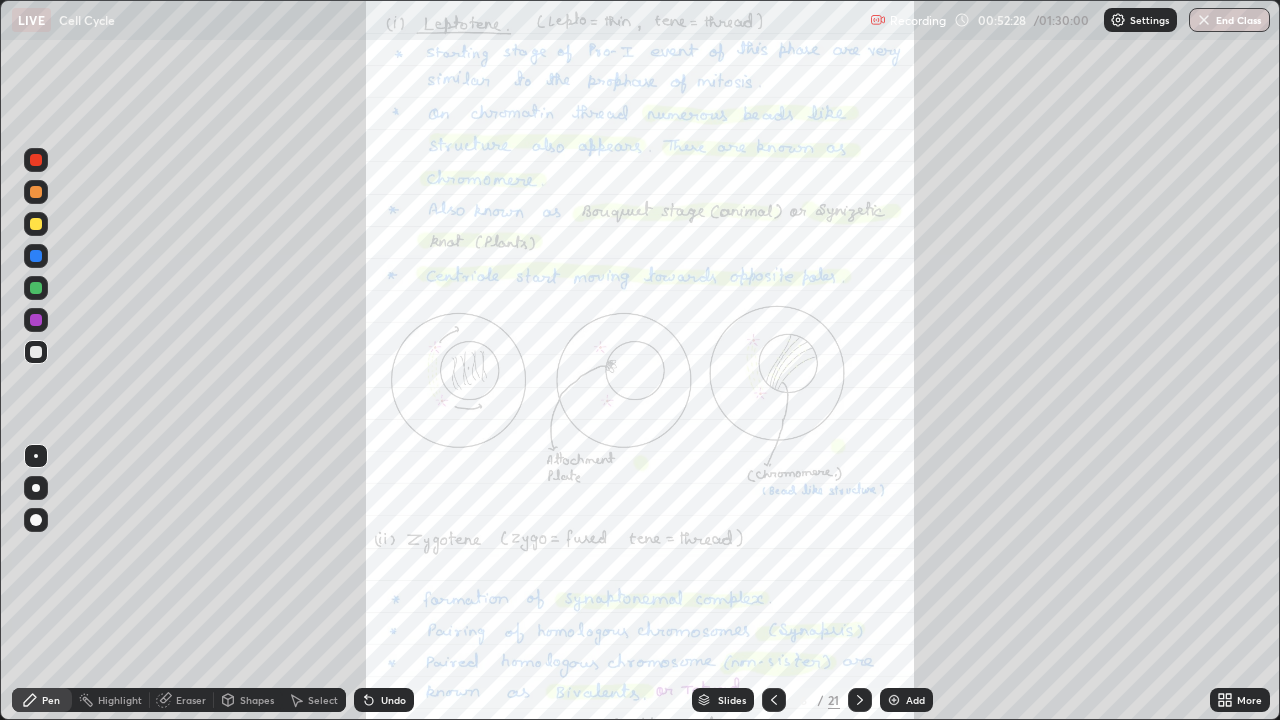 click 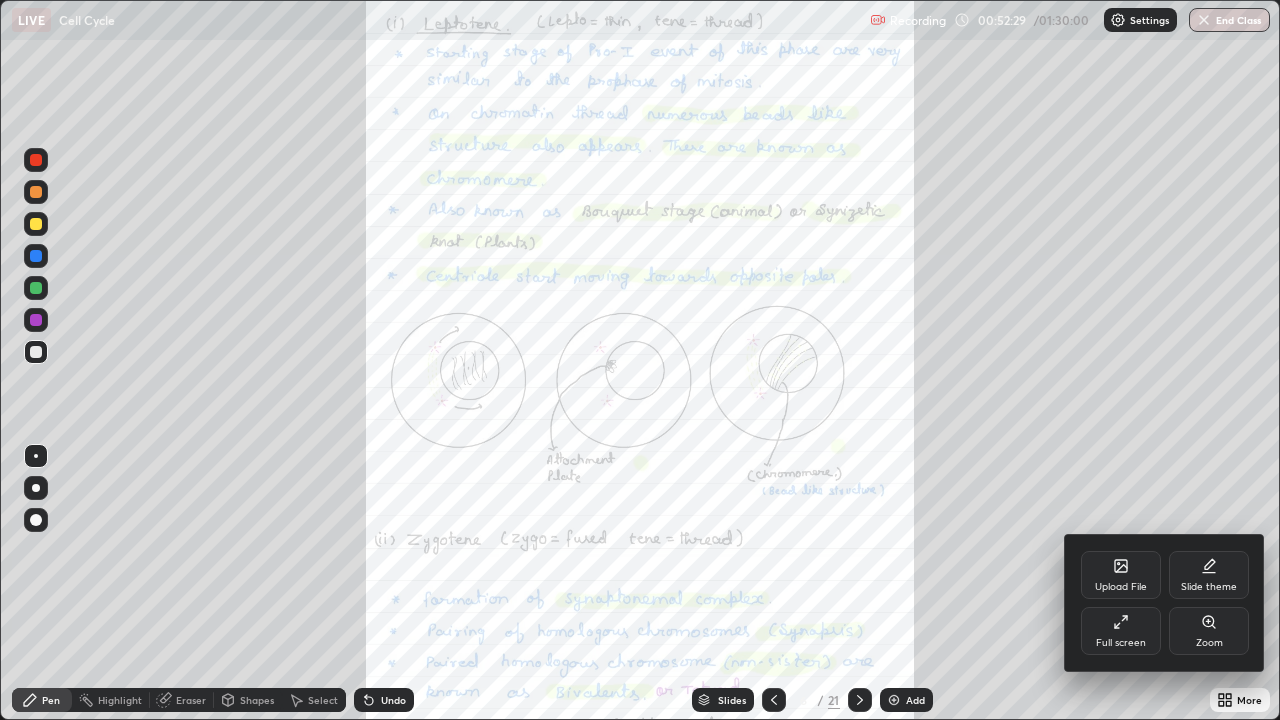 click on "Zoom" at bounding box center (1209, 631) 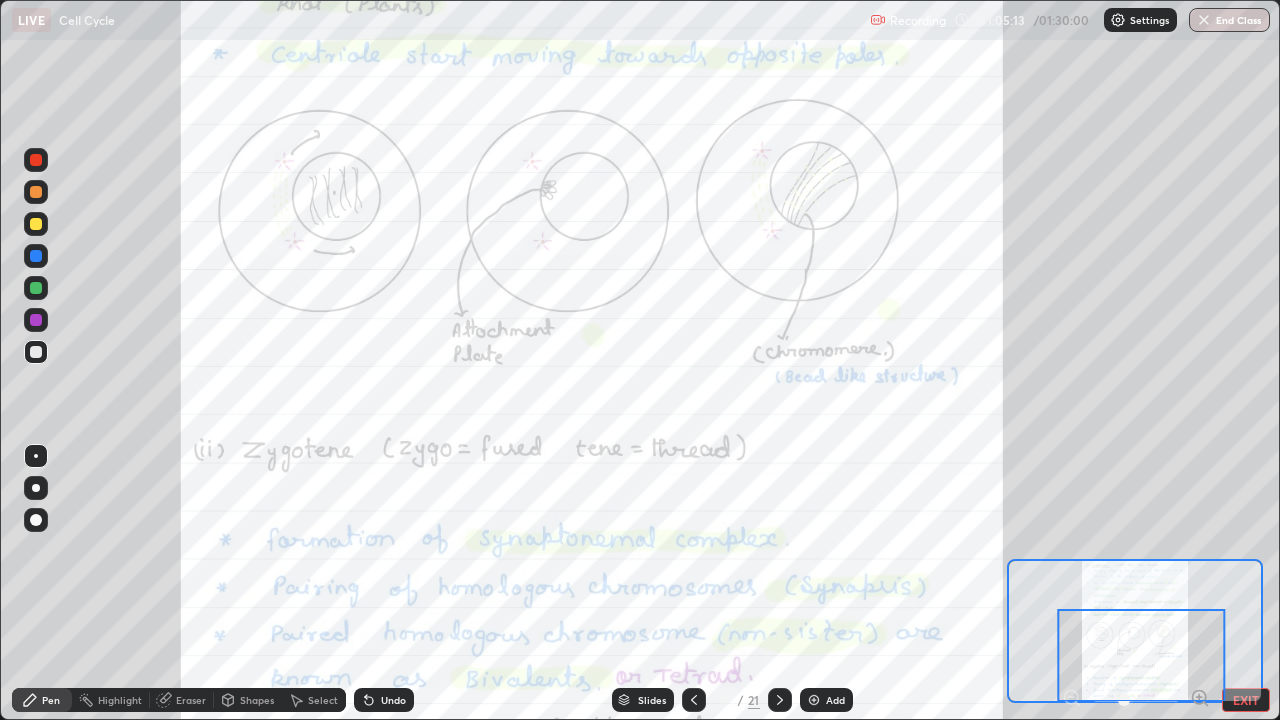 click 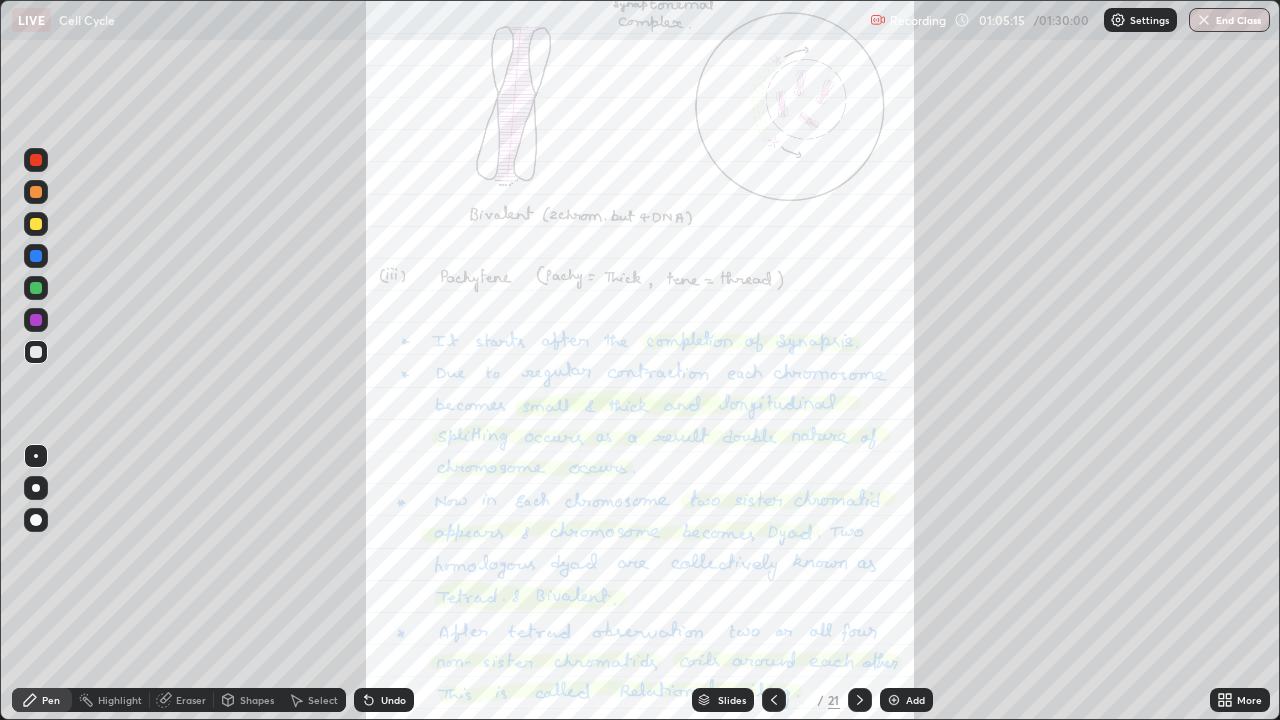 click on "Slides 7 / 21 Add" at bounding box center (812, 700) 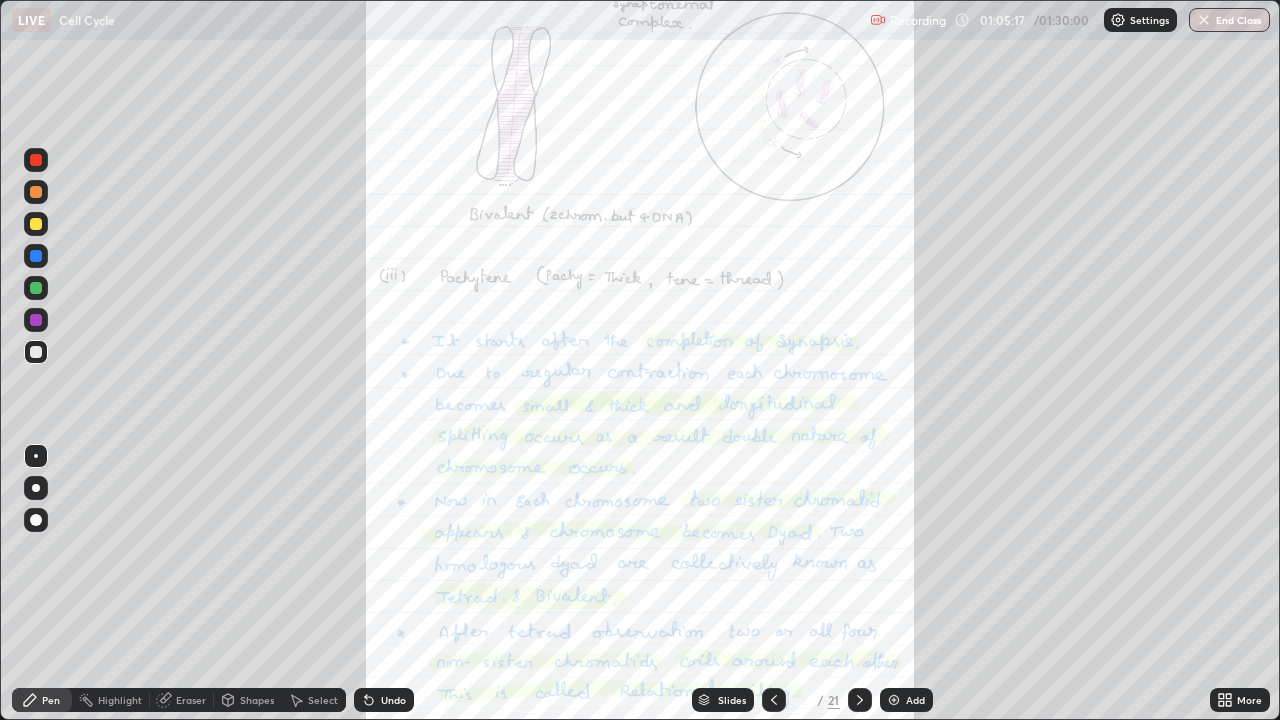 click 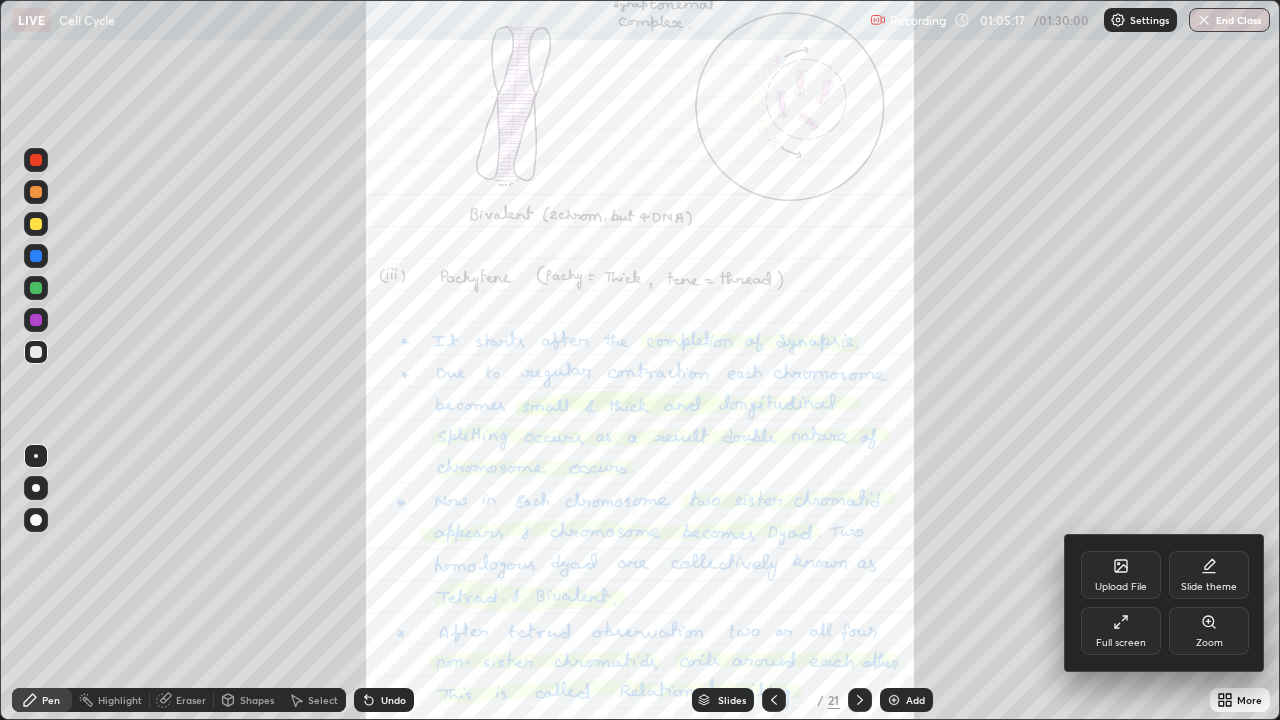click on "Zoom" at bounding box center (1209, 631) 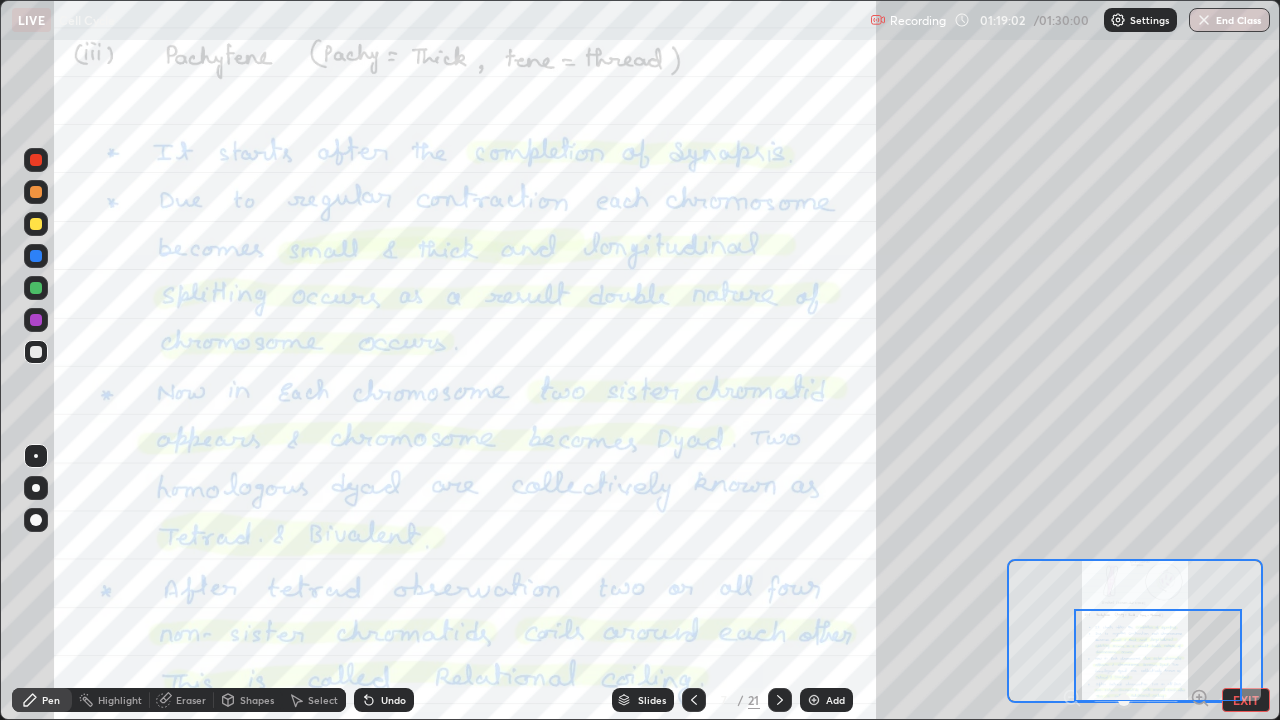 click 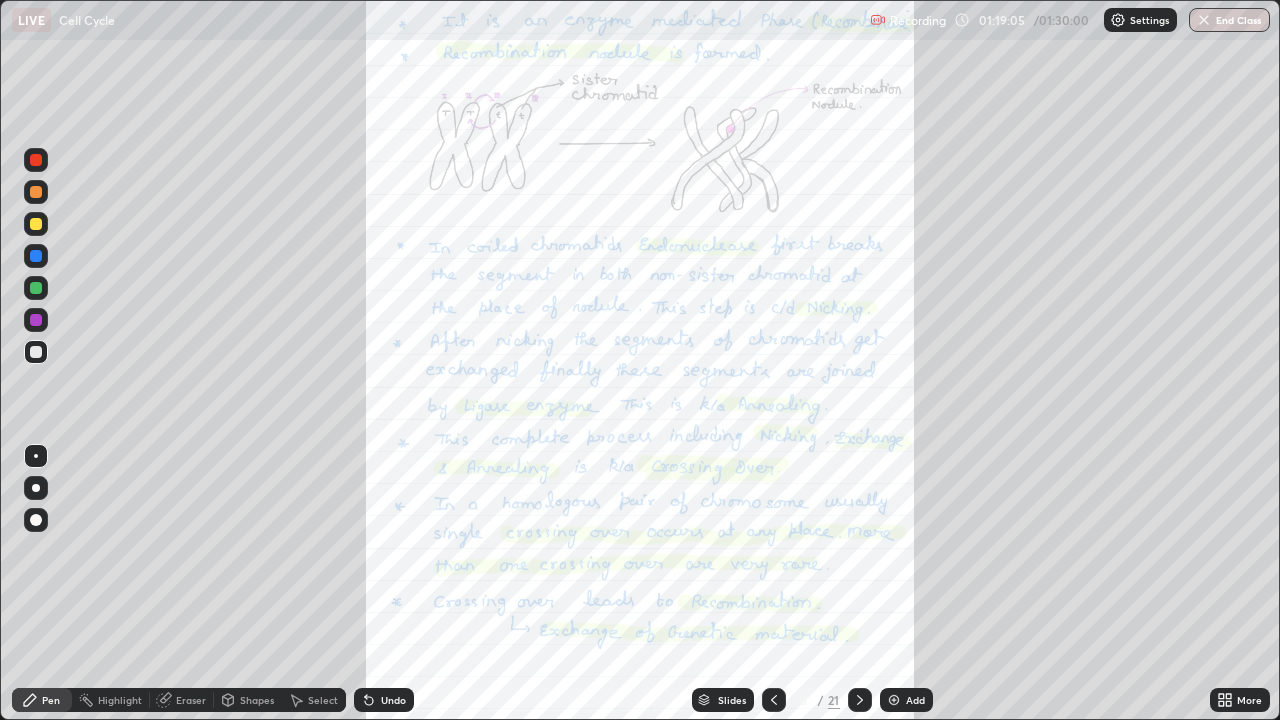 click 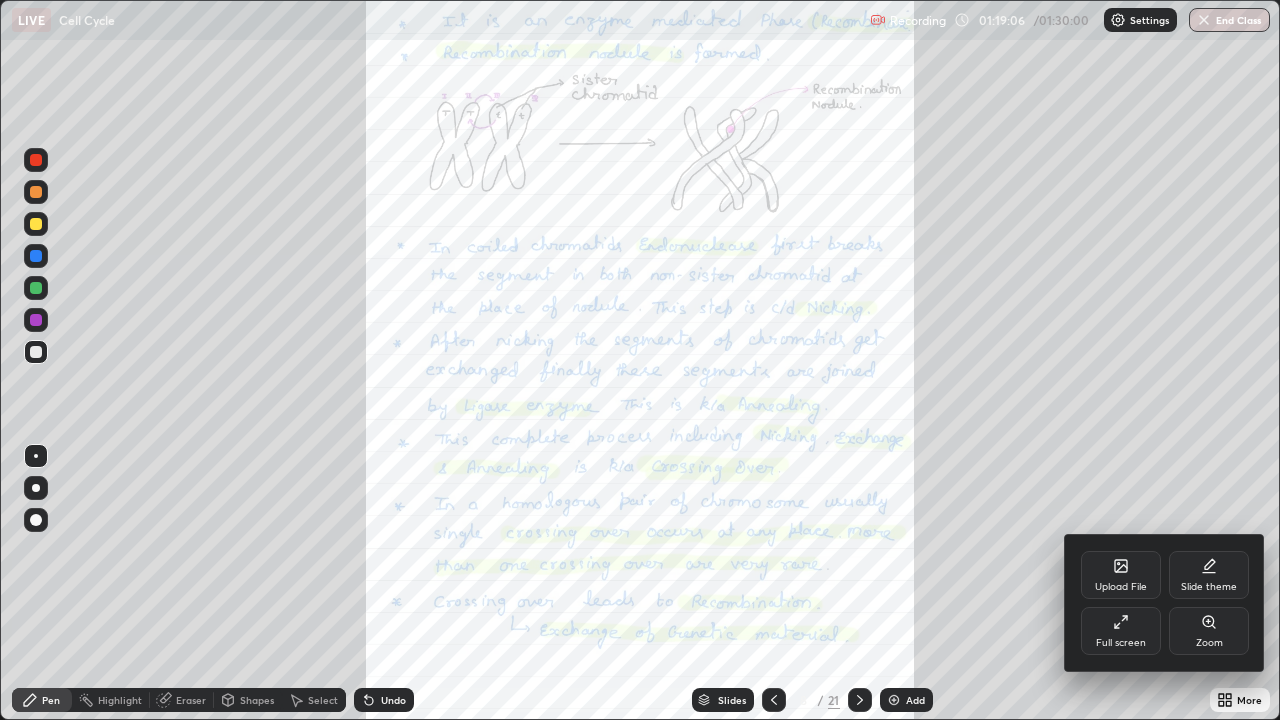 click on "Zoom" at bounding box center (1209, 643) 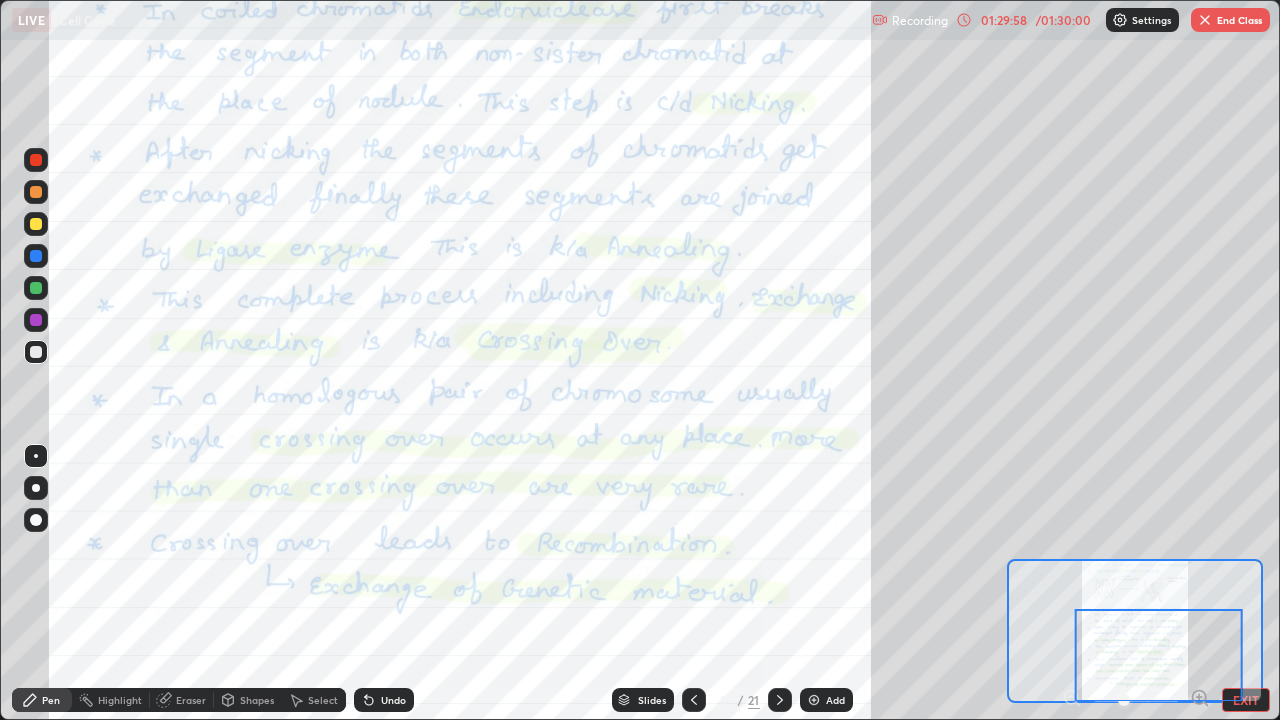 click on "End Class" at bounding box center [1230, 20] 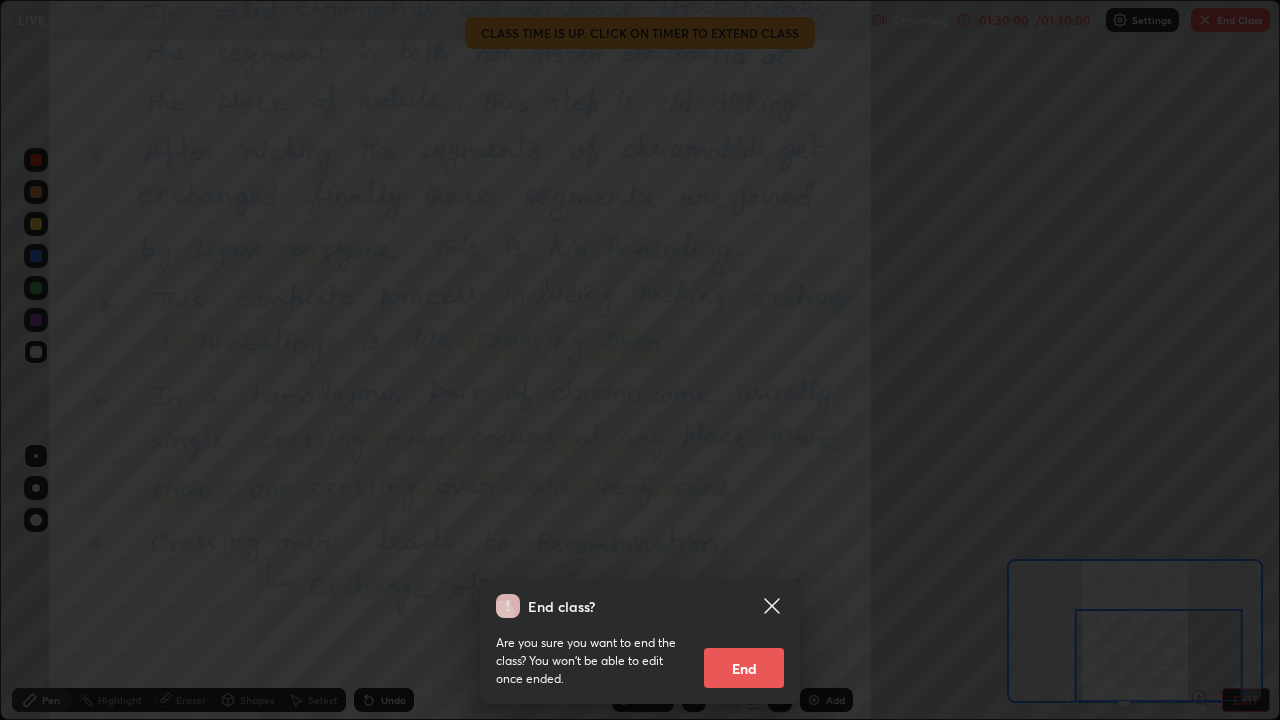 click on "End" at bounding box center (744, 668) 